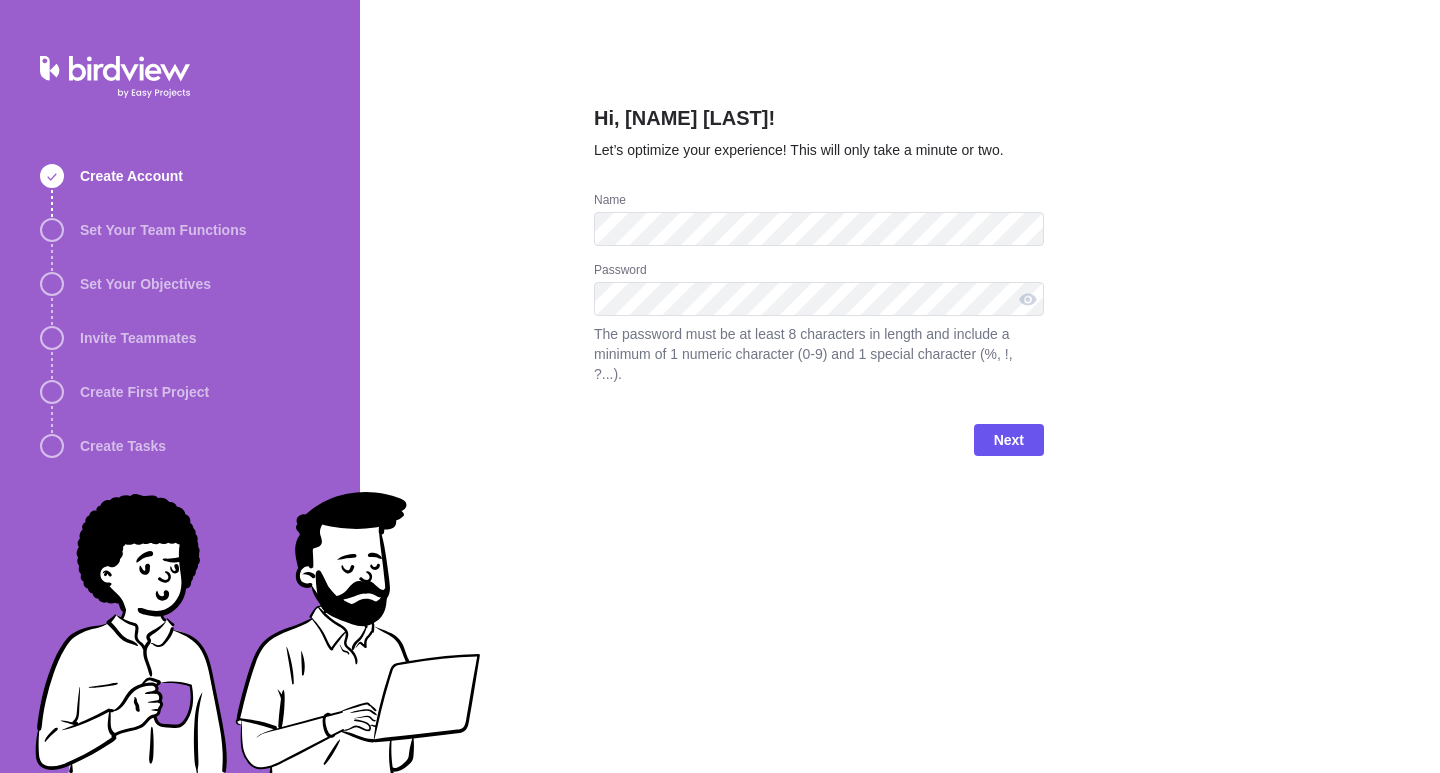scroll, scrollTop: 0, scrollLeft: 0, axis: both 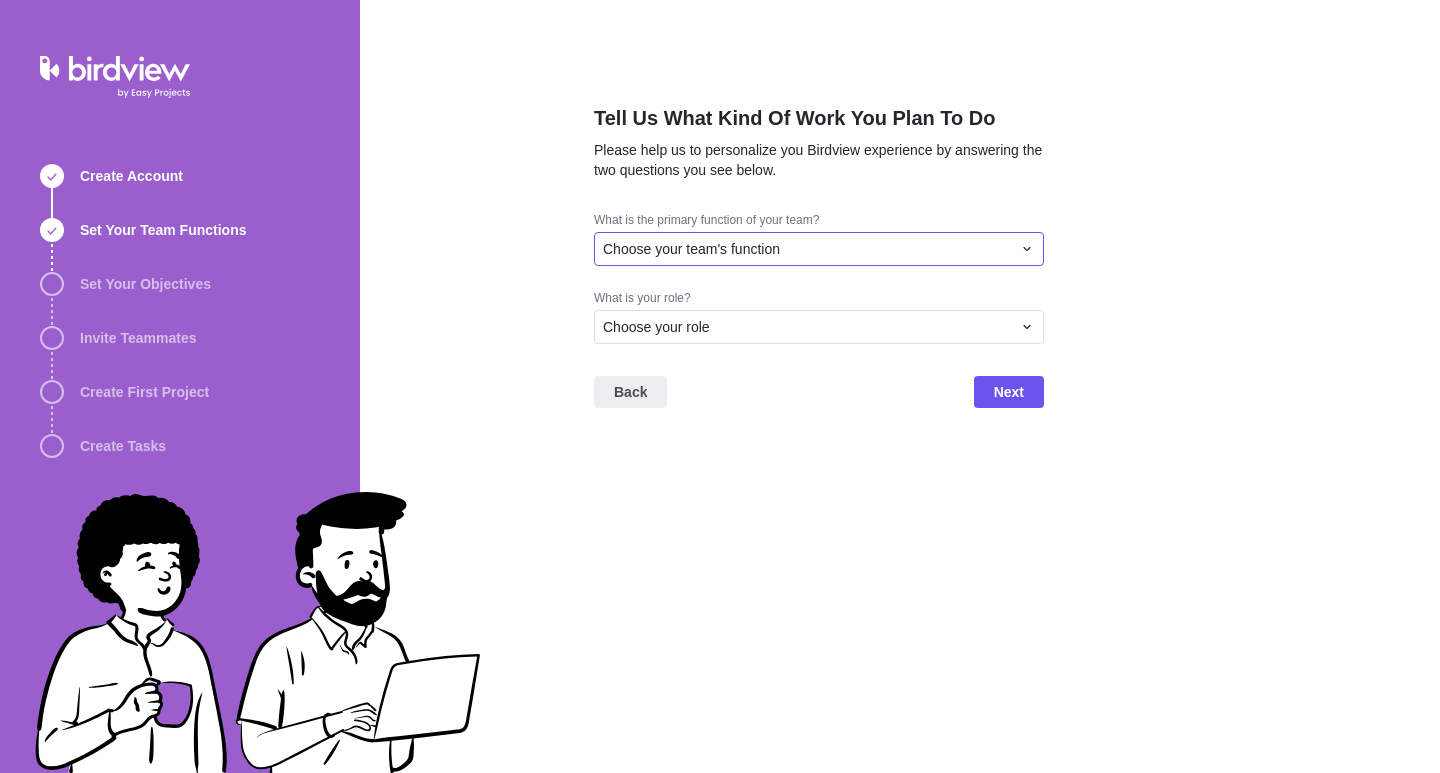 click on "Choose your team's function" at bounding box center [819, 249] 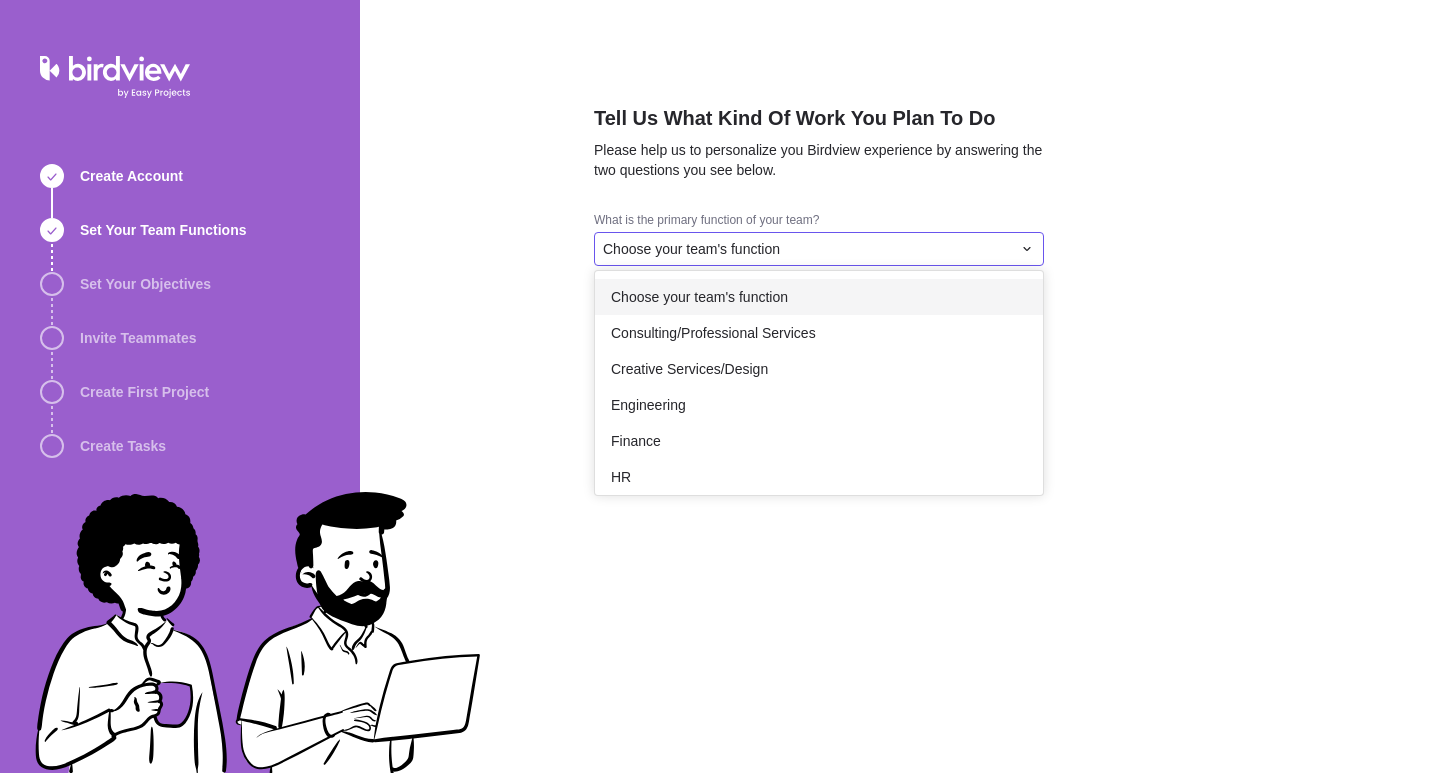 click on "Choose your team's function" at bounding box center (819, 249) 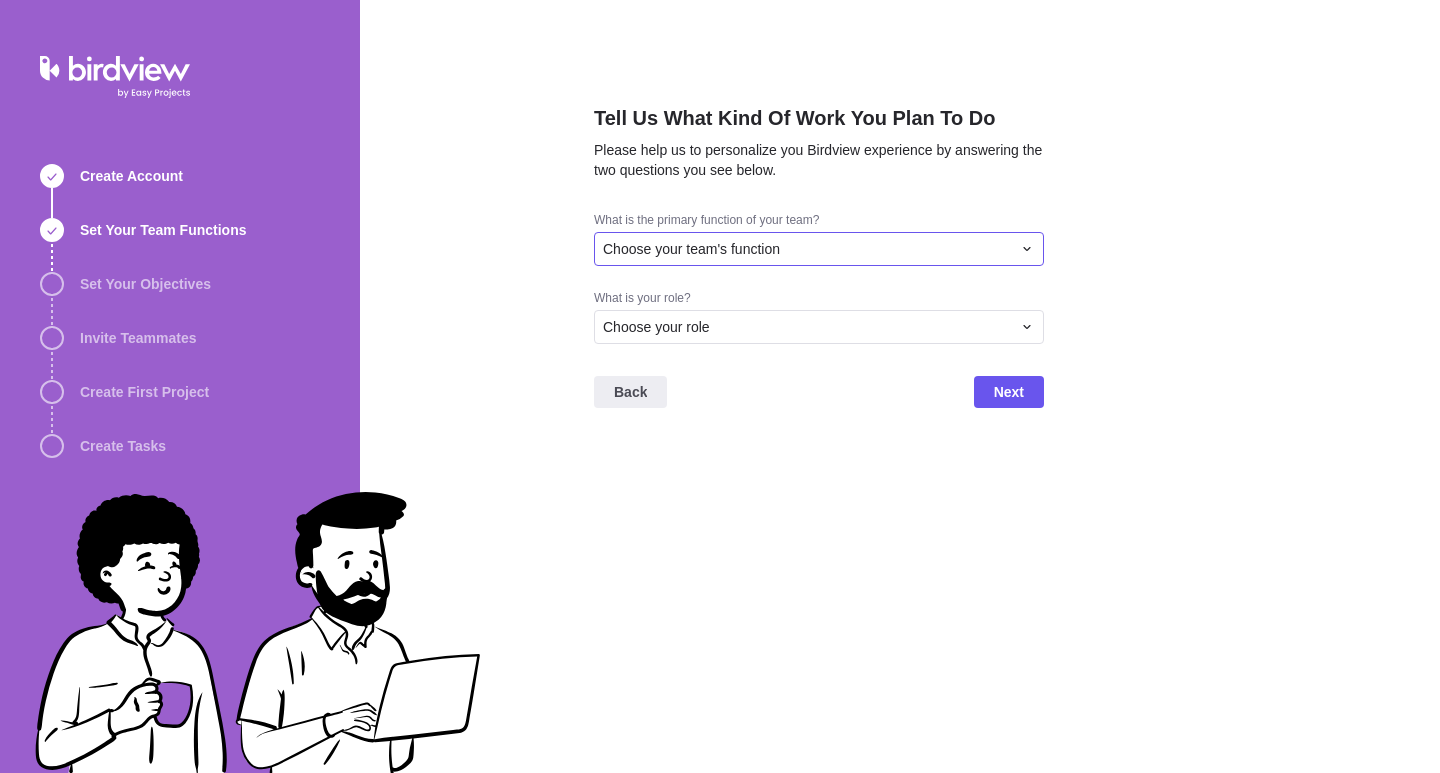 click on "Choose your team's function" at bounding box center (819, 249) 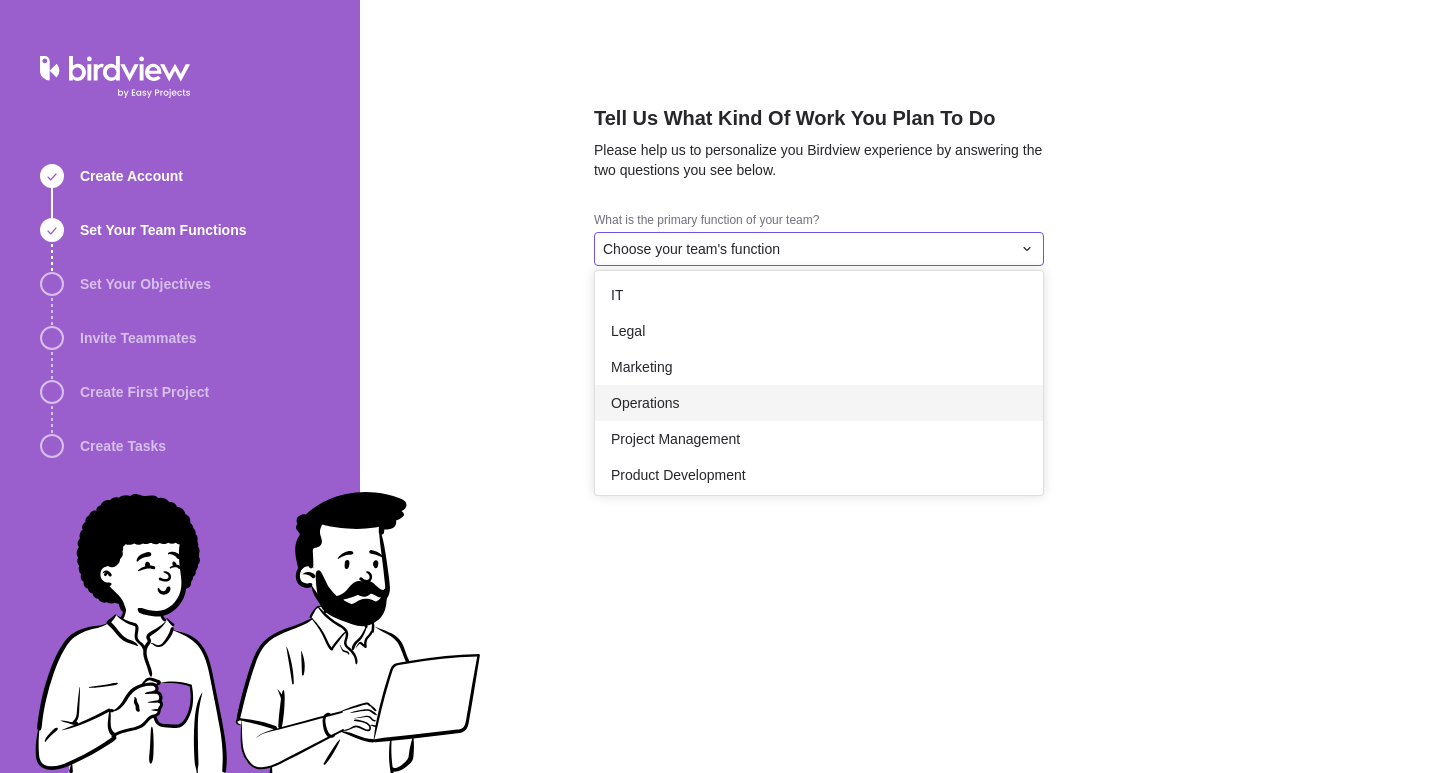 scroll, scrollTop: 368, scrollLeft: 0, axis: vertical 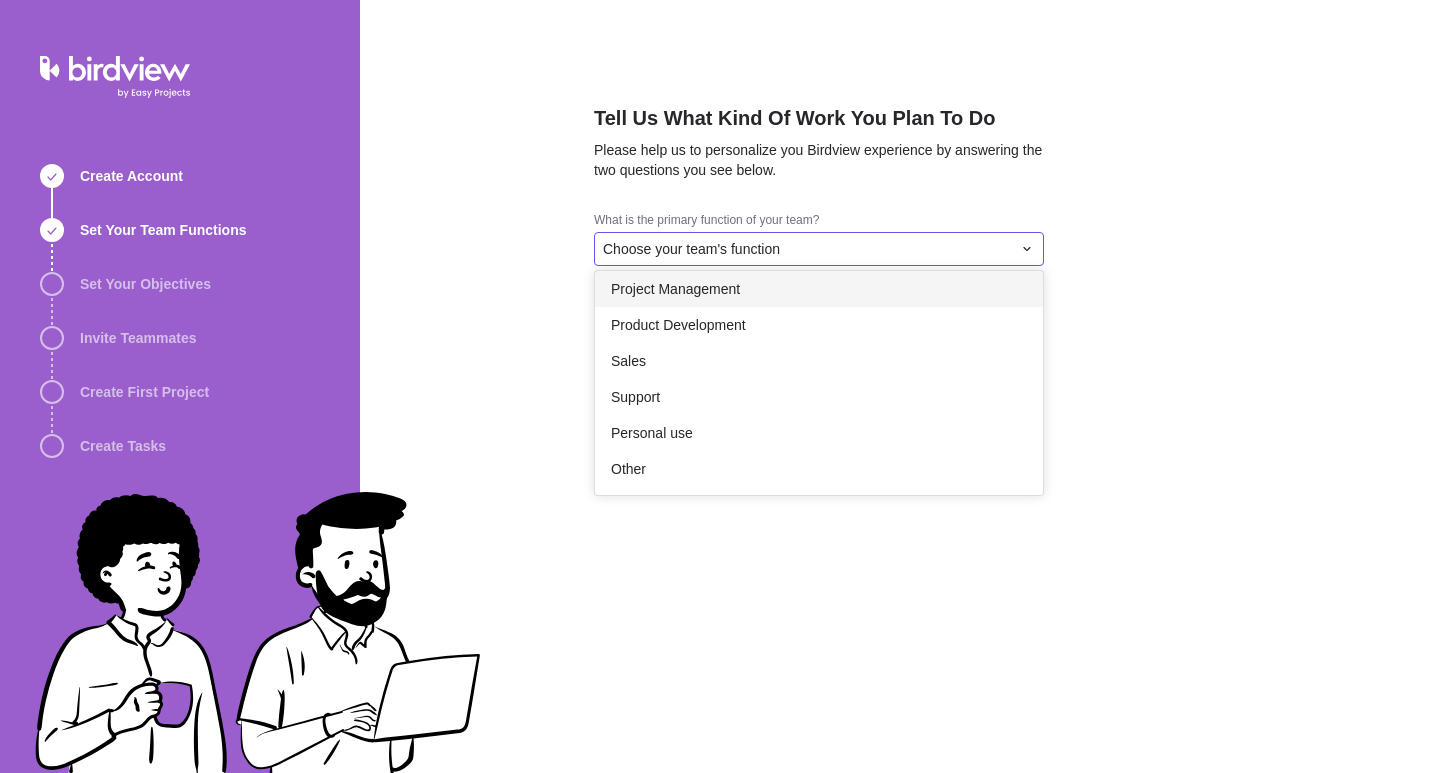 click on "Tell Us What Kind Of Work You Plan To Do Please help us to personalize you Birdview experience by answering the two questions you see below. What is the primary function of your team? Choose your team's function Choose your team's function Consulting/Professional Services Creative Services/Design Engineering Finance HR IT Legal Marketing Operations Project Management Product Development Sales Support Personal use Other What is your role? Choose your role Back Next" at bounding box center [900, 386] 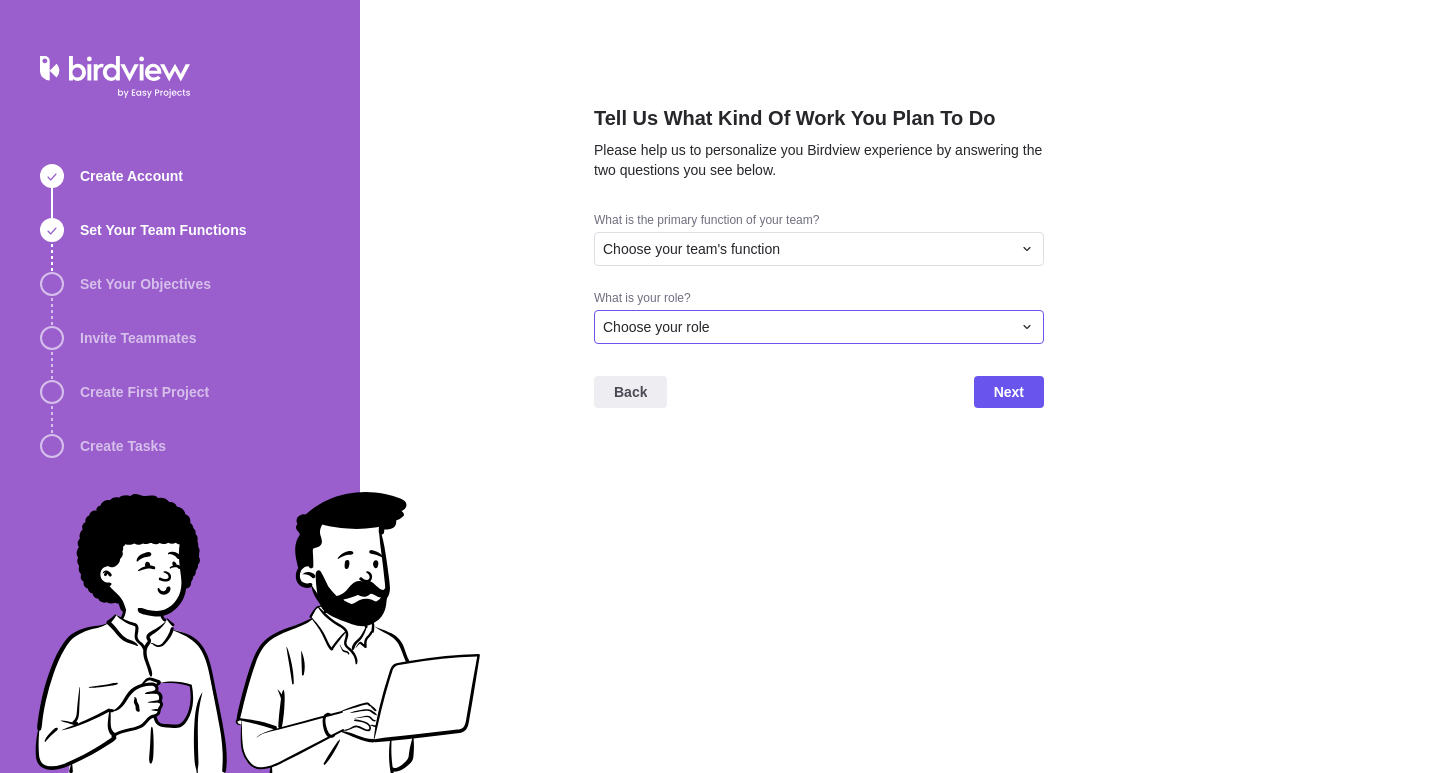 click on "Choose your role" at bounding box center [691, 249] 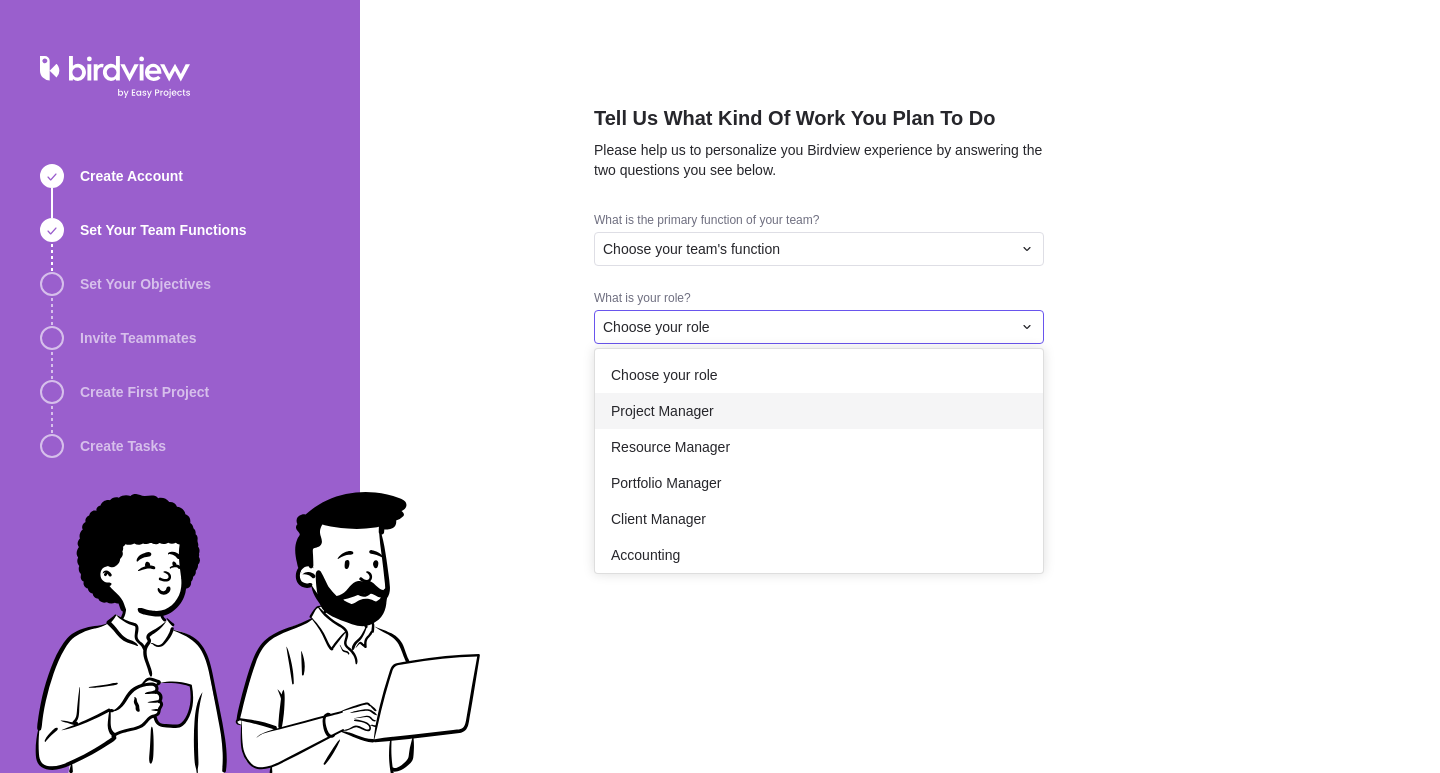 click on "Project Manager" at bounding box center [662, 411] 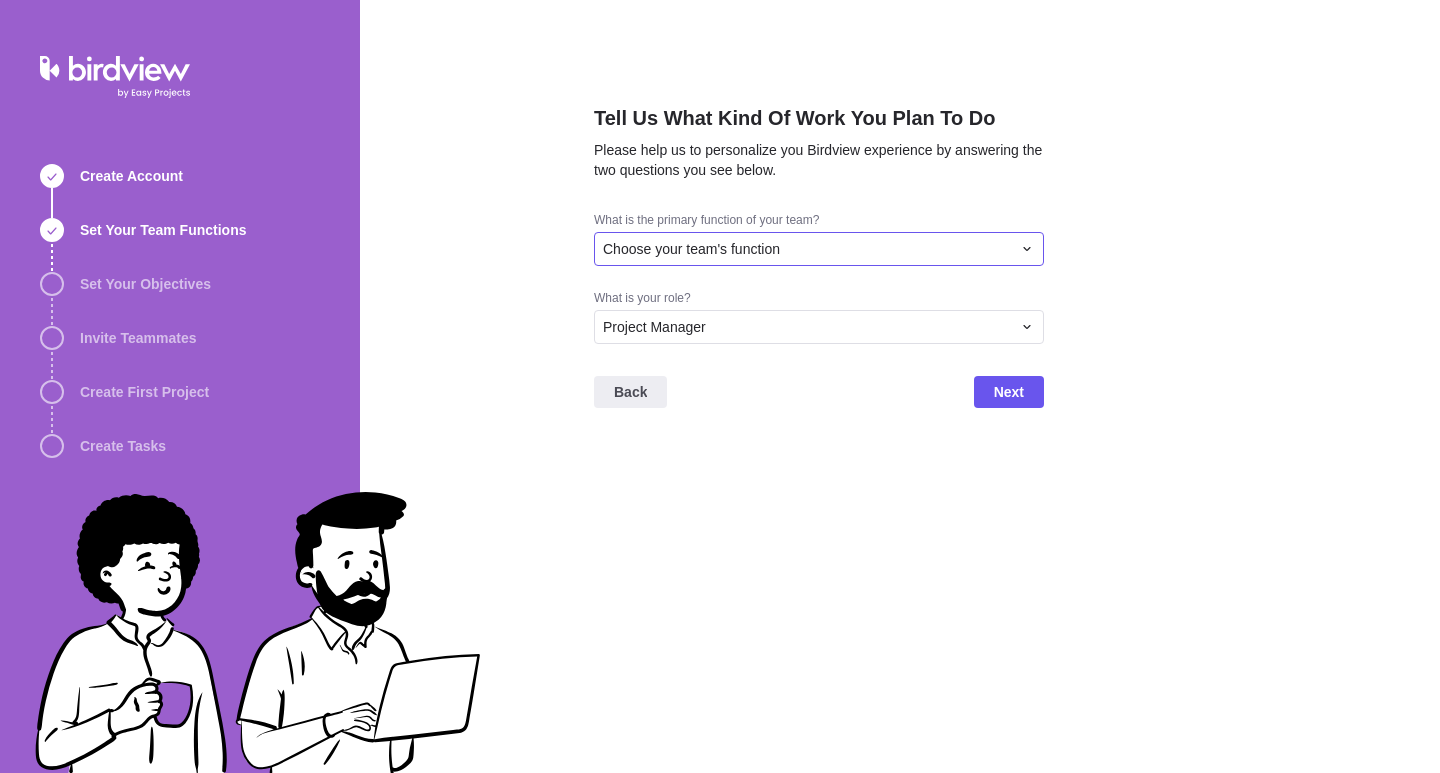 click on "Choose your team's function" at bounding box center [819, 249] 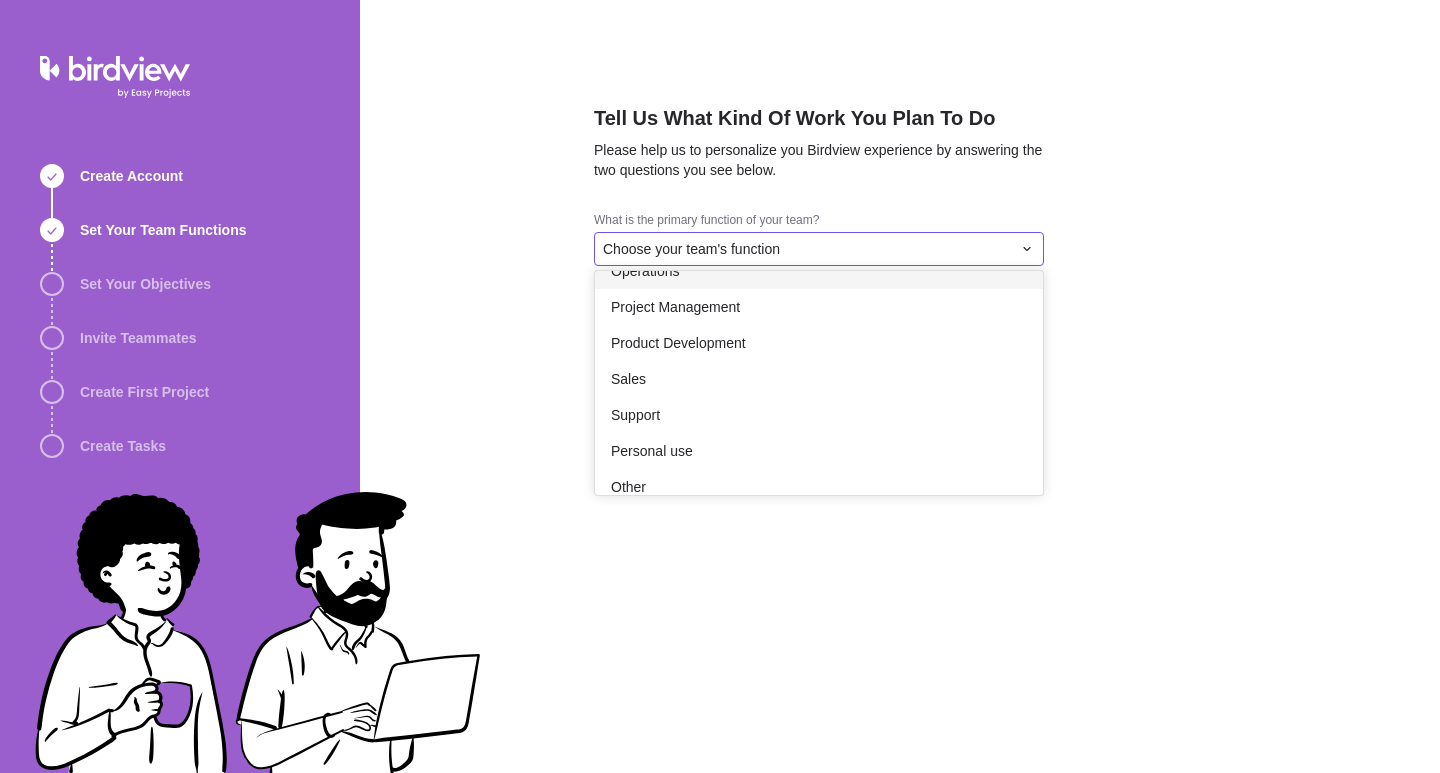 scroll, scrollTop: 350, scrollLeft: 0, axis: vertical 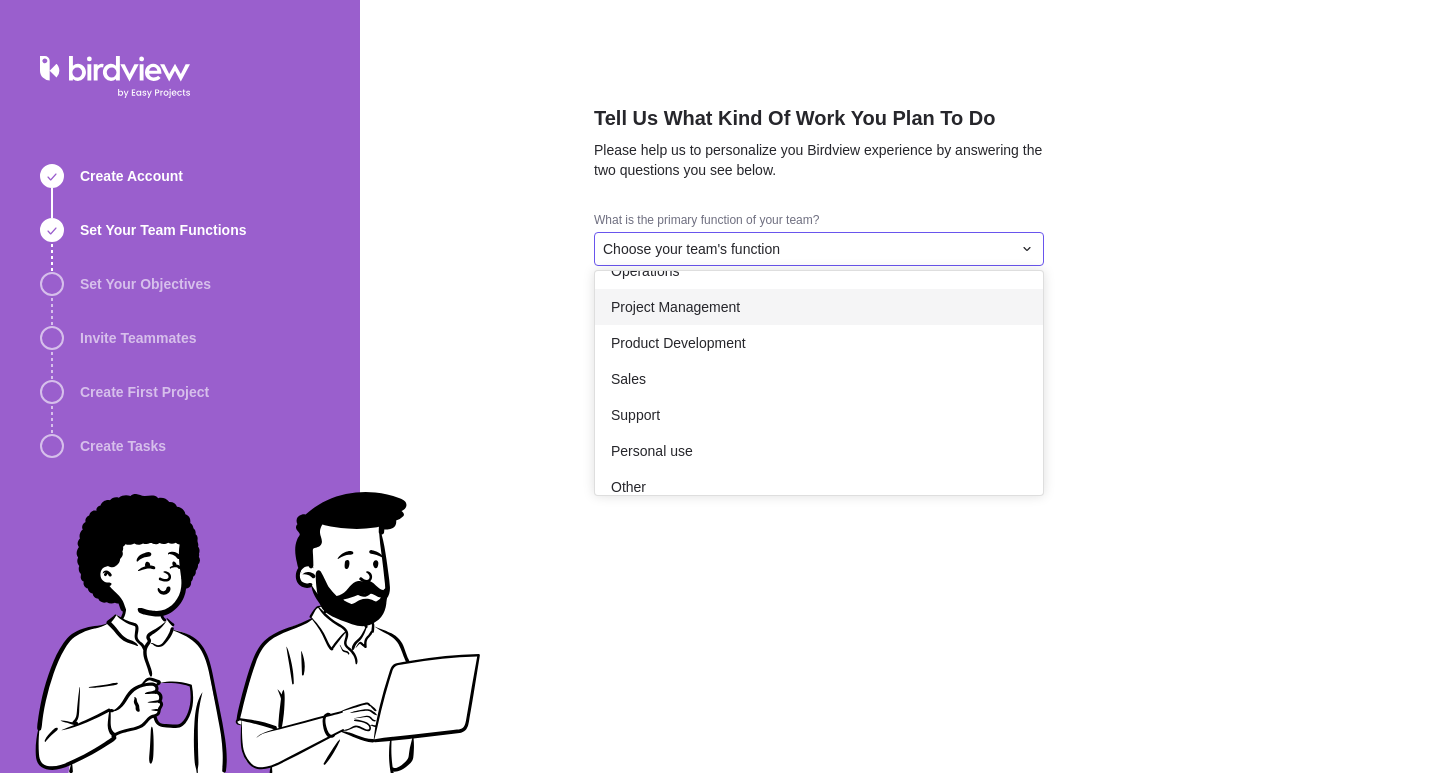click on "Project Management" at bounding box center (819, 307) 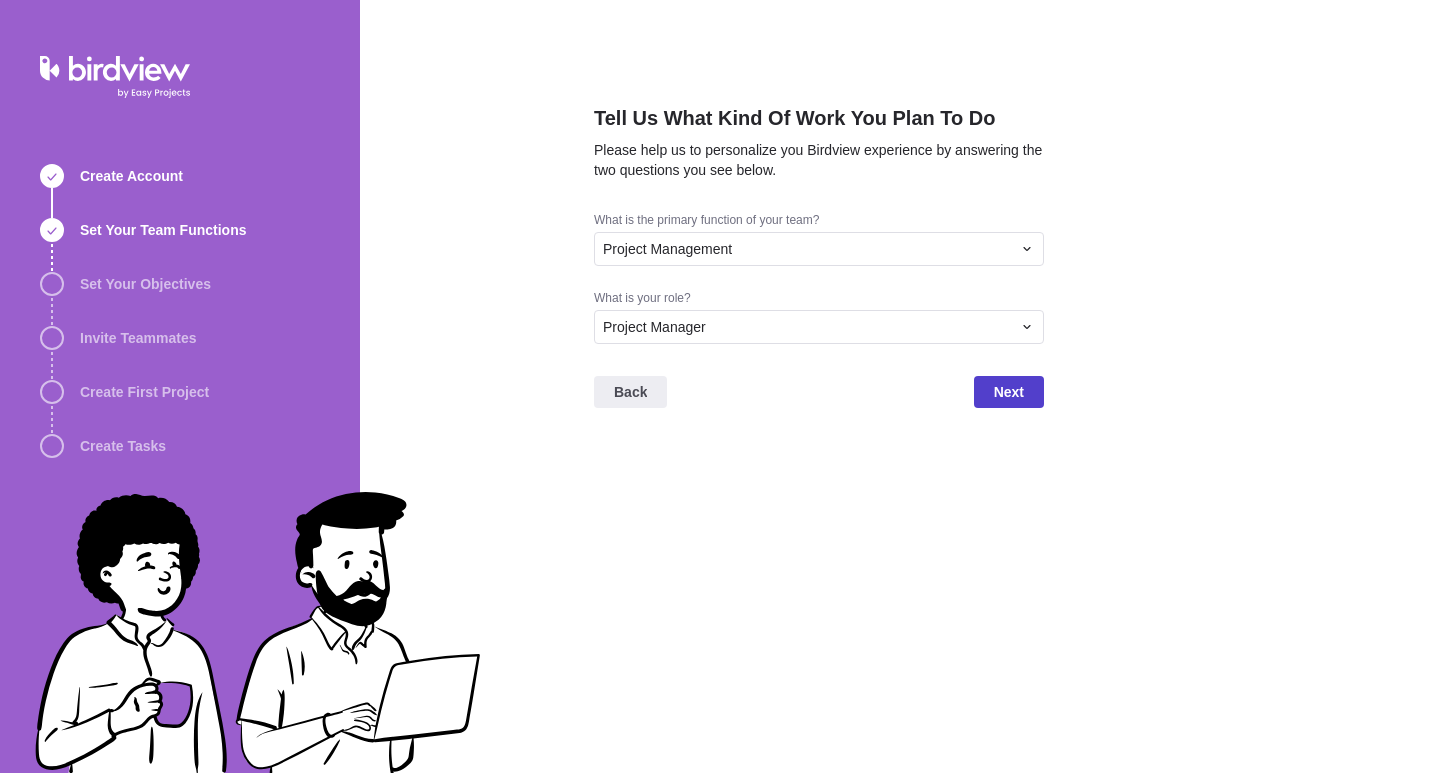 click on "Next" at bounding box center [1009, 392] 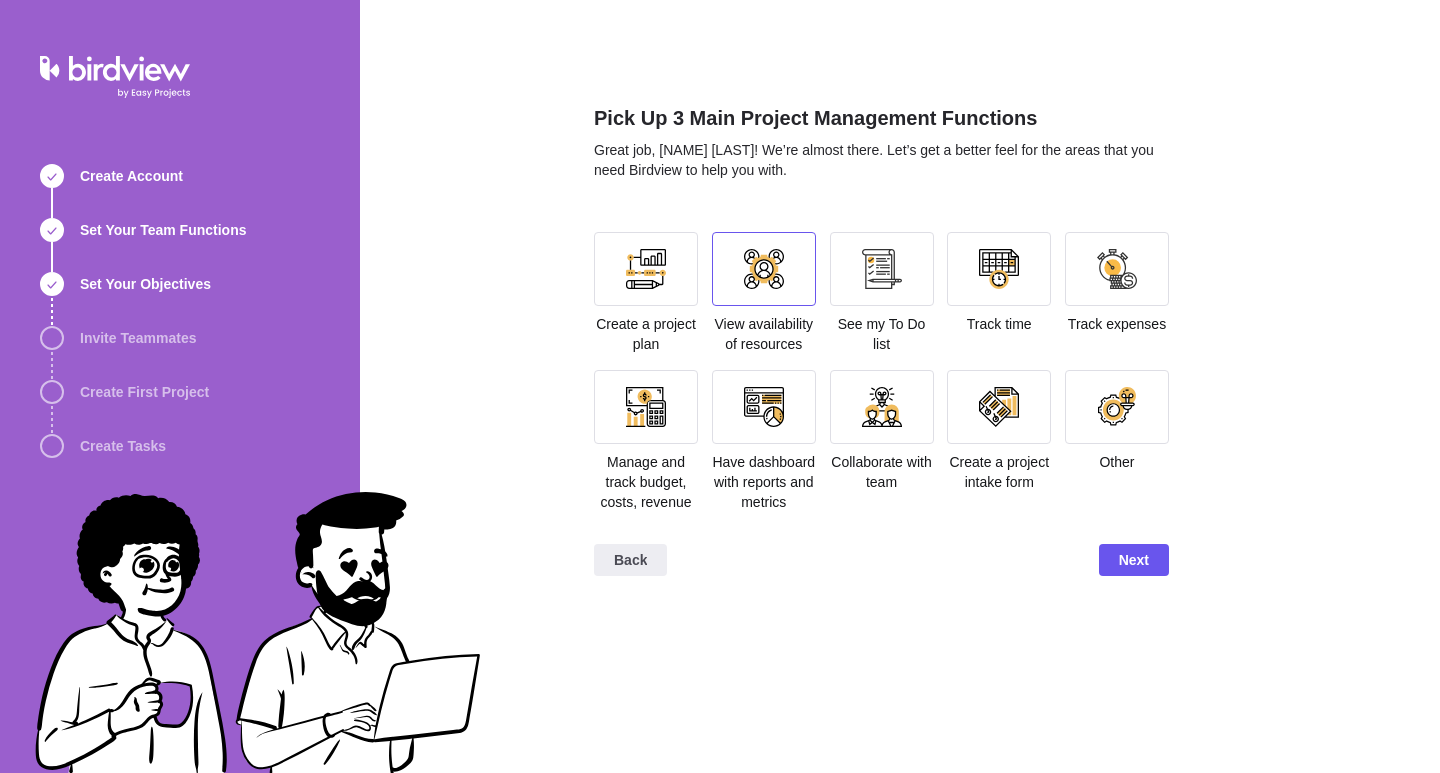 click at bounding box center (646, 269) 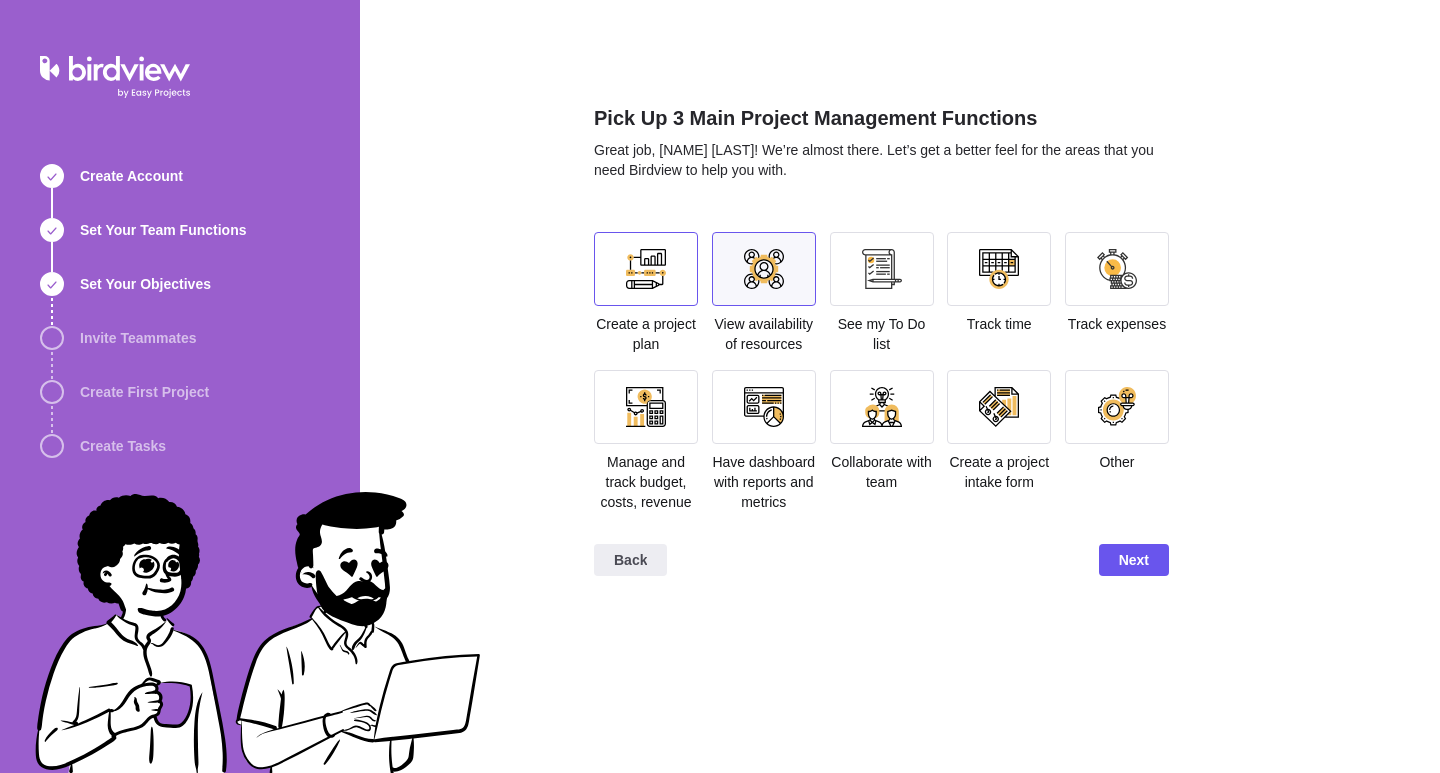 click at bounding box center [646, 269] 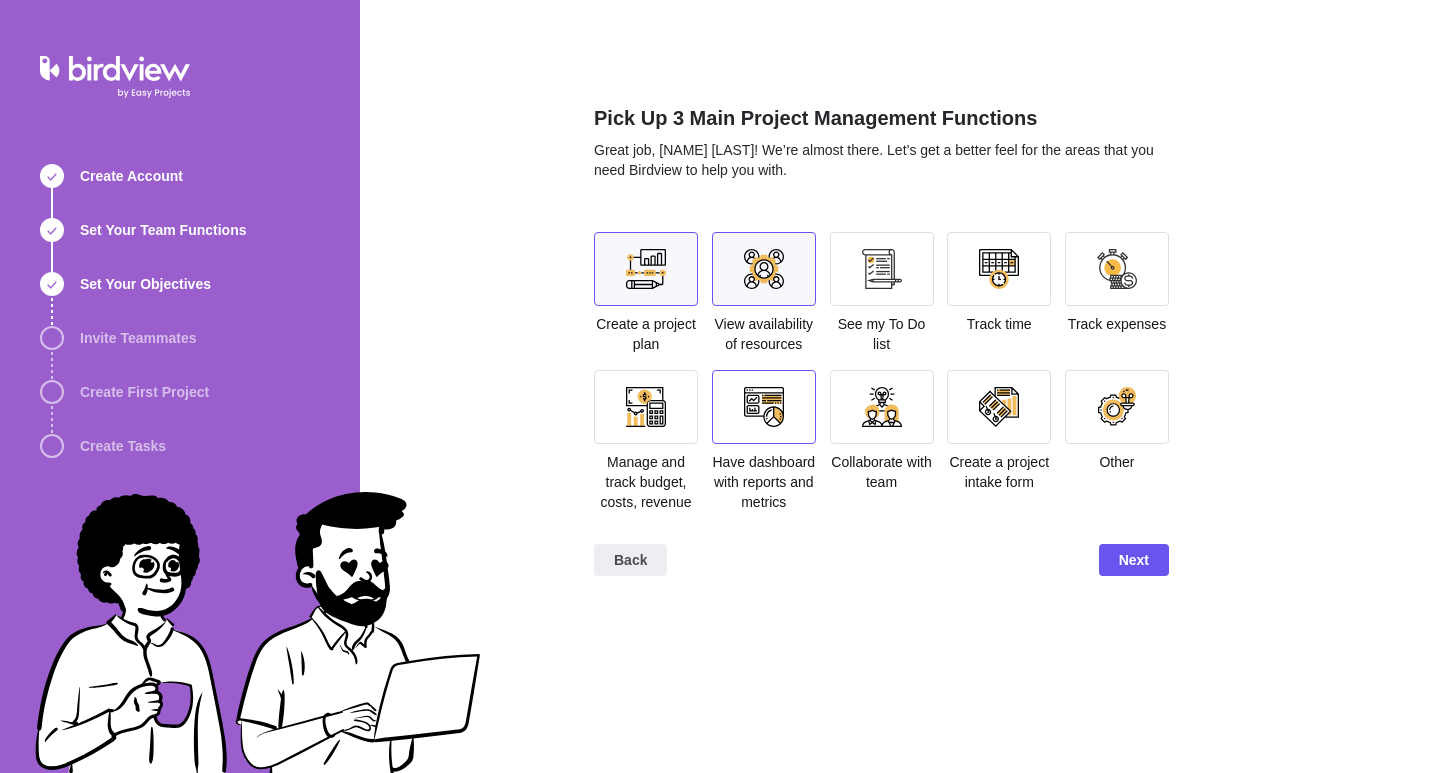 click at bounding box center (764, 407) 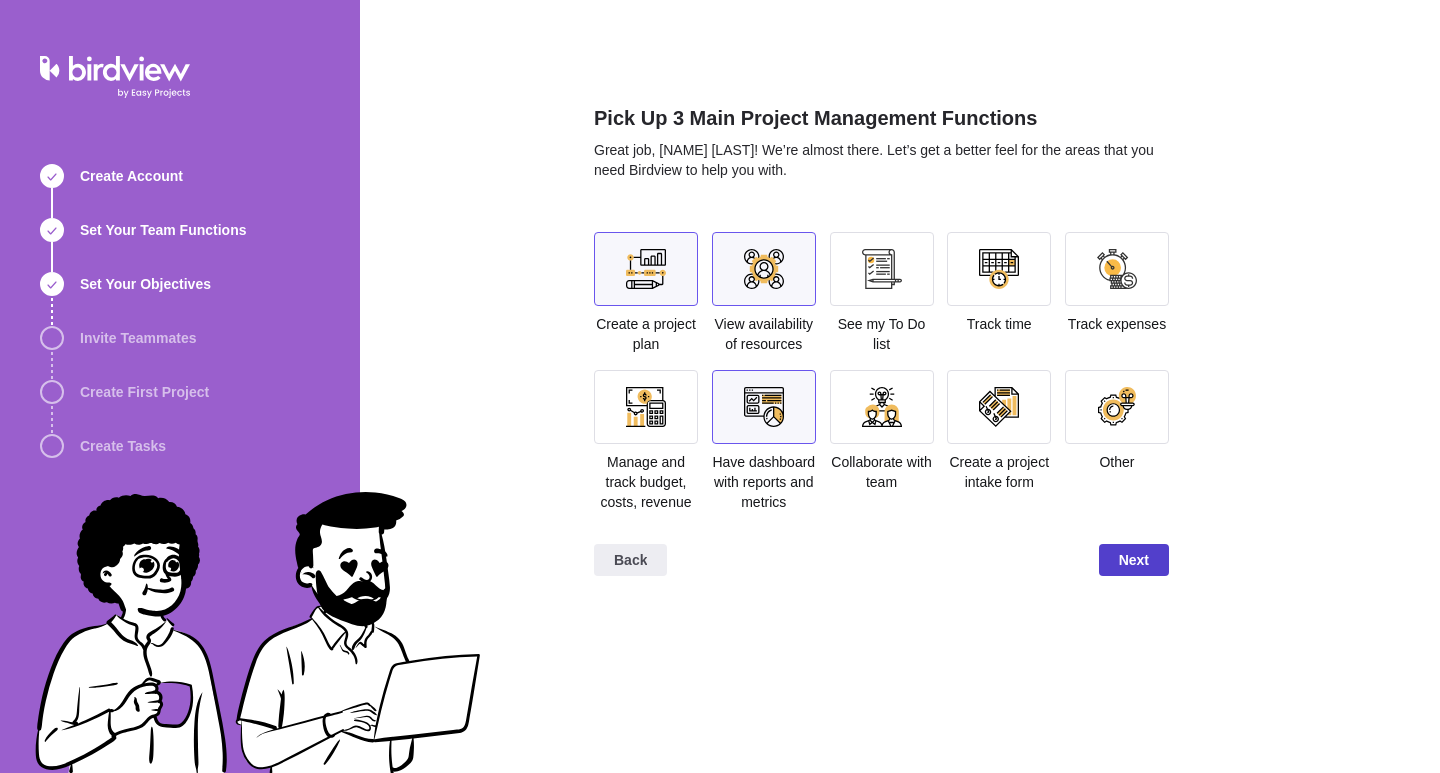 click on "Next" at bounding box center (1134, 560) 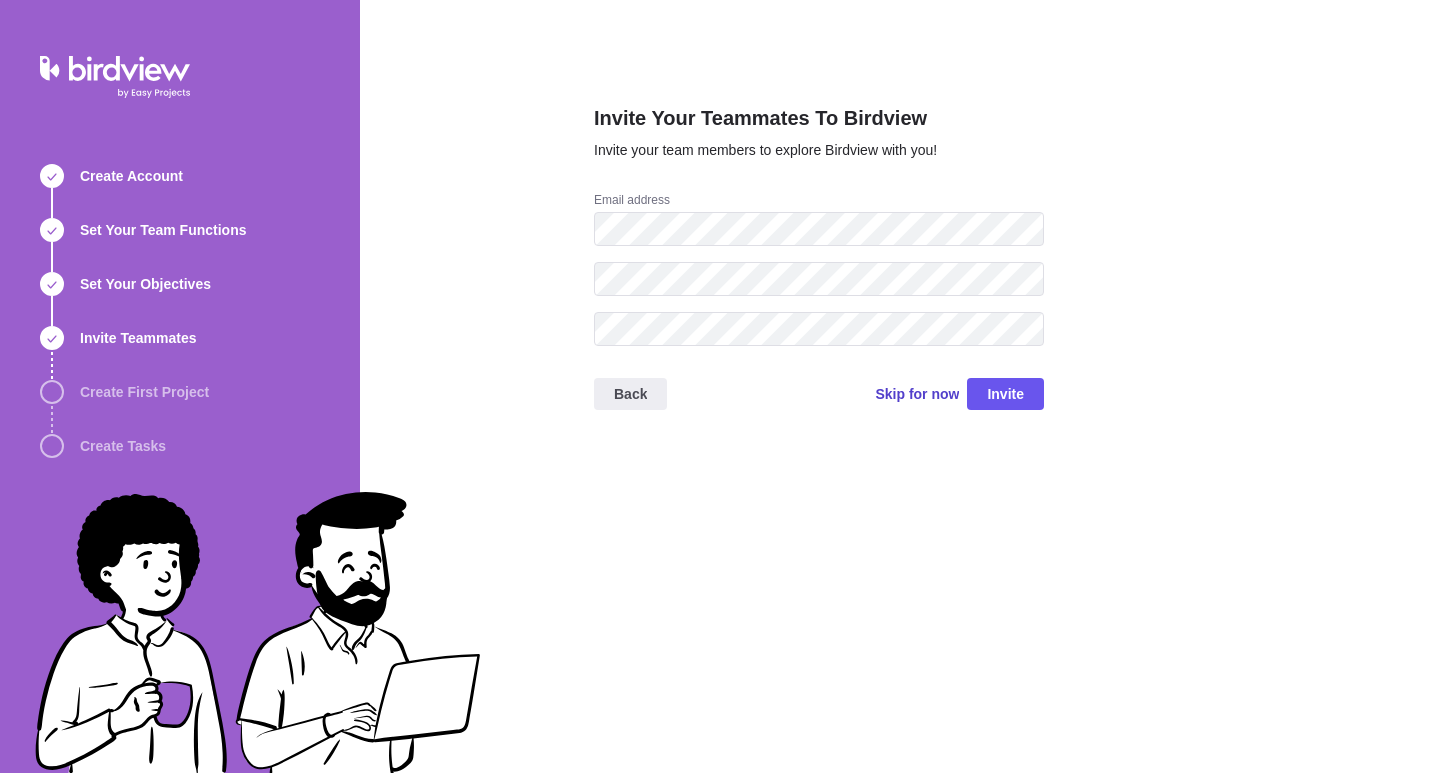 click on "Skip for now" at bounding box center (917, 394) 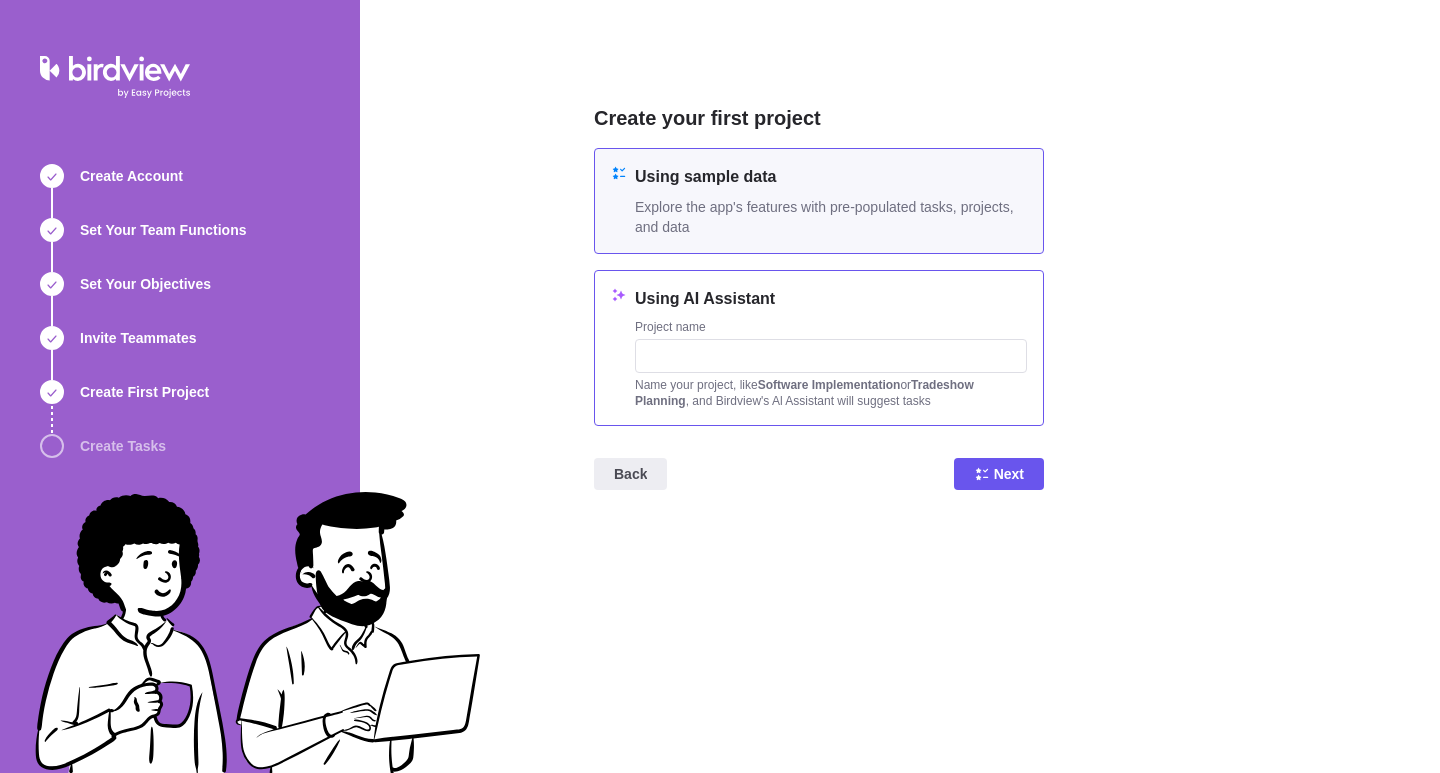 click on "Project name" at bounding box center [831, 329] 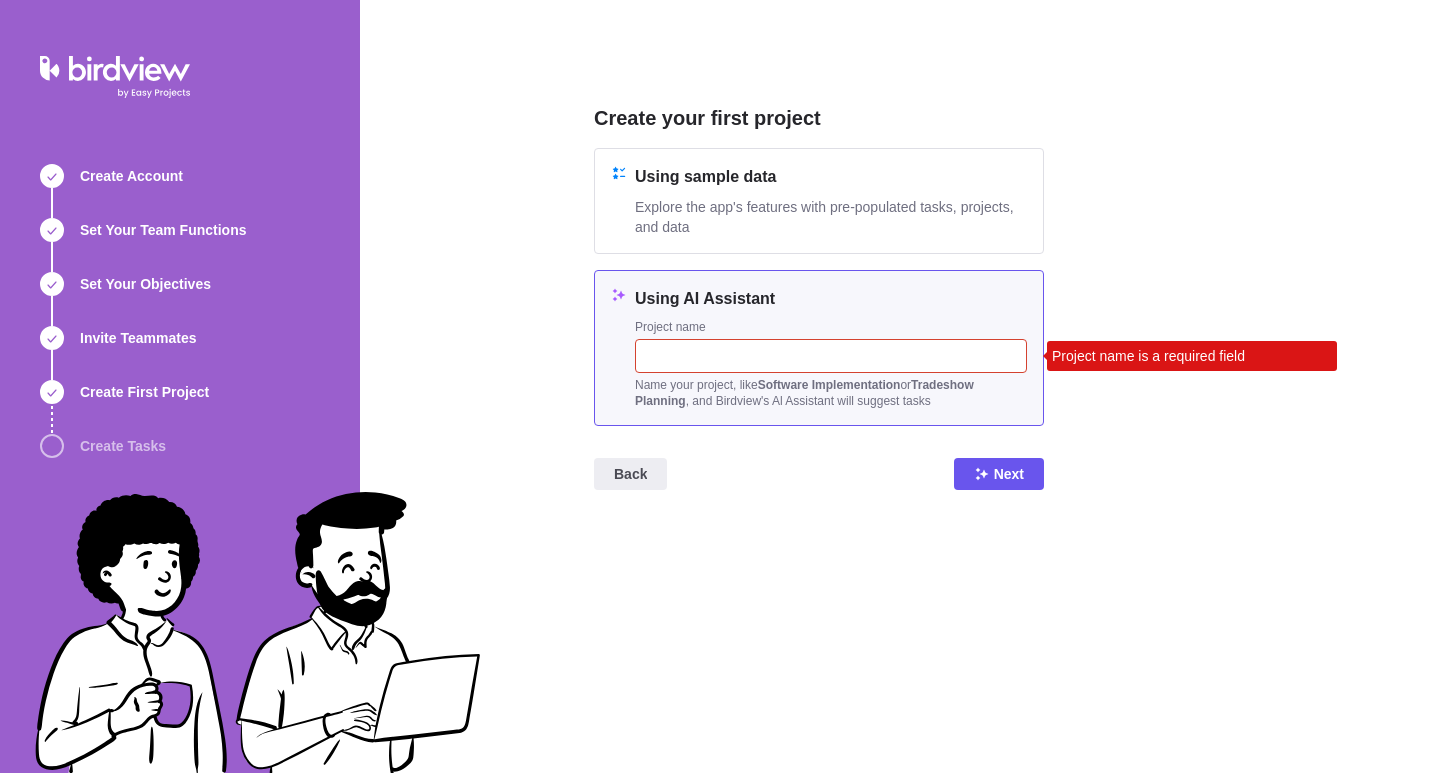 click at bounding box center [831, 356] 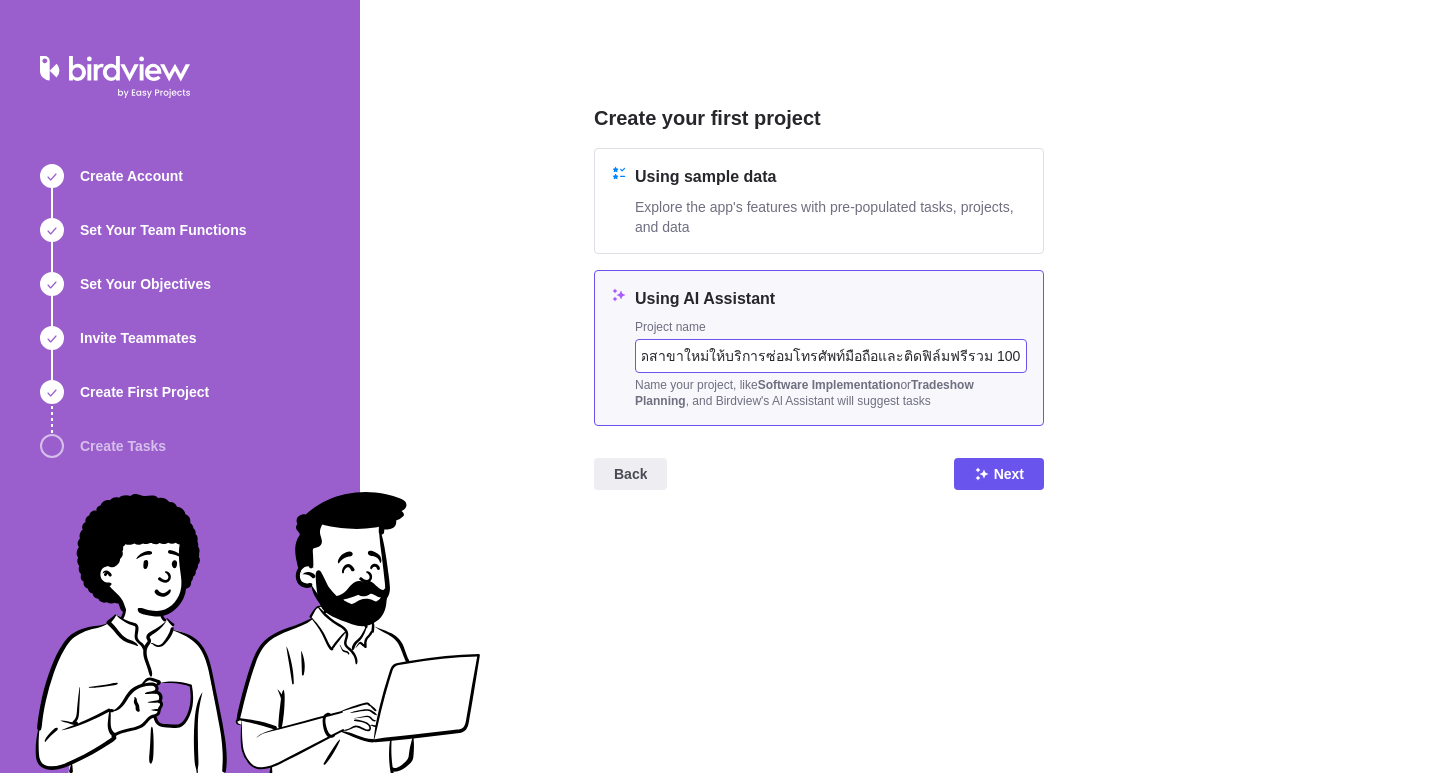 scroll, scrollTop: 0, scrollLeft: 79, axis: horizontal 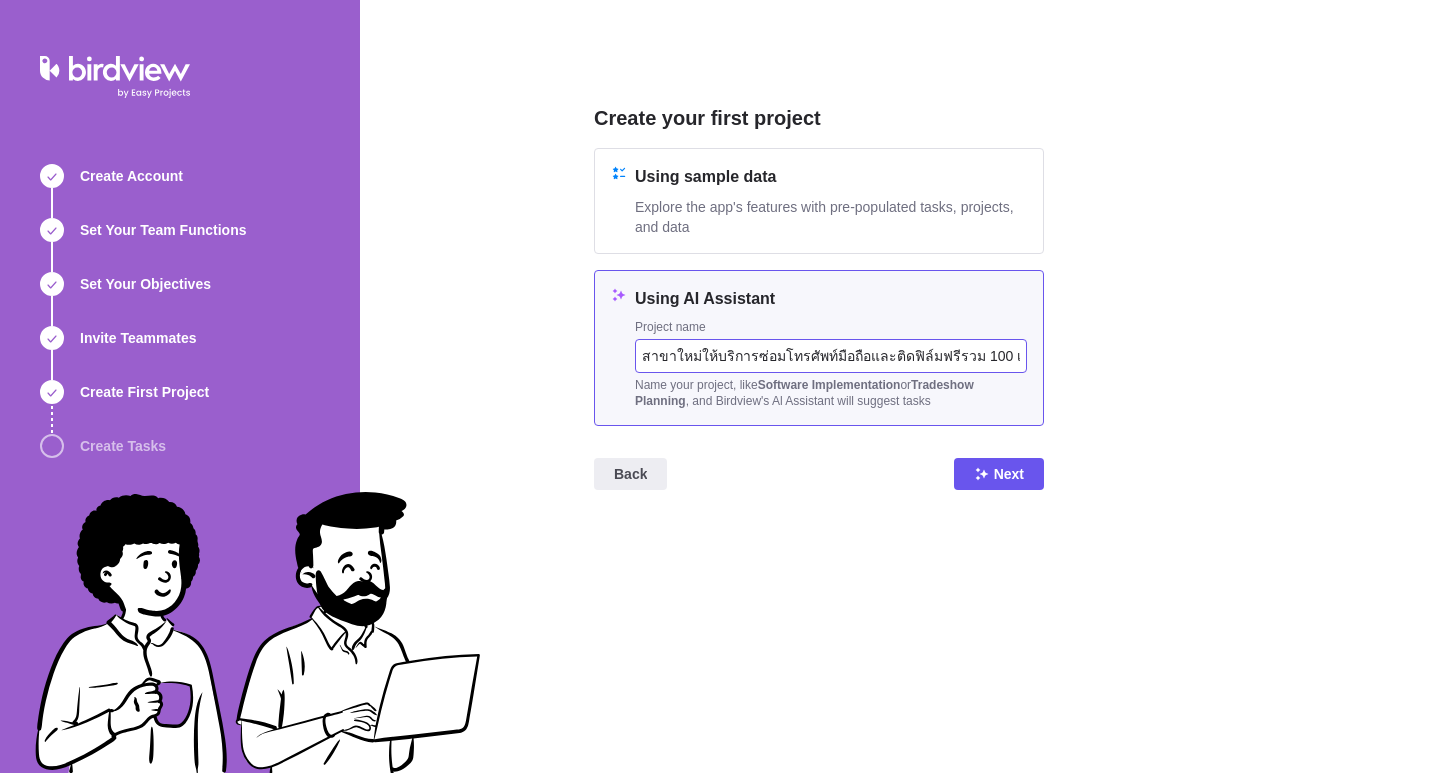 type on "[PROJECT_NAME]" 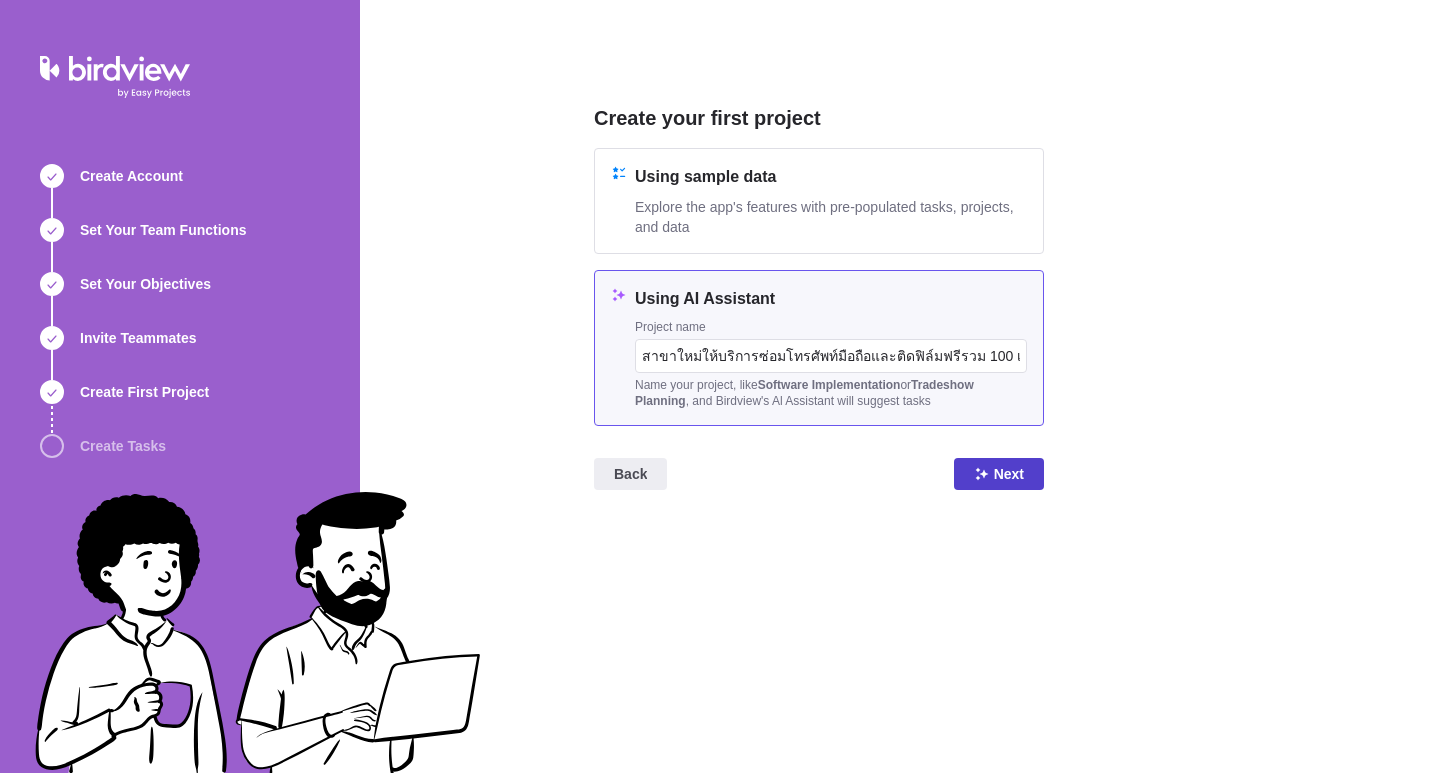 scroll, scrollTop: 0, scrollLeft: 0, axis: both 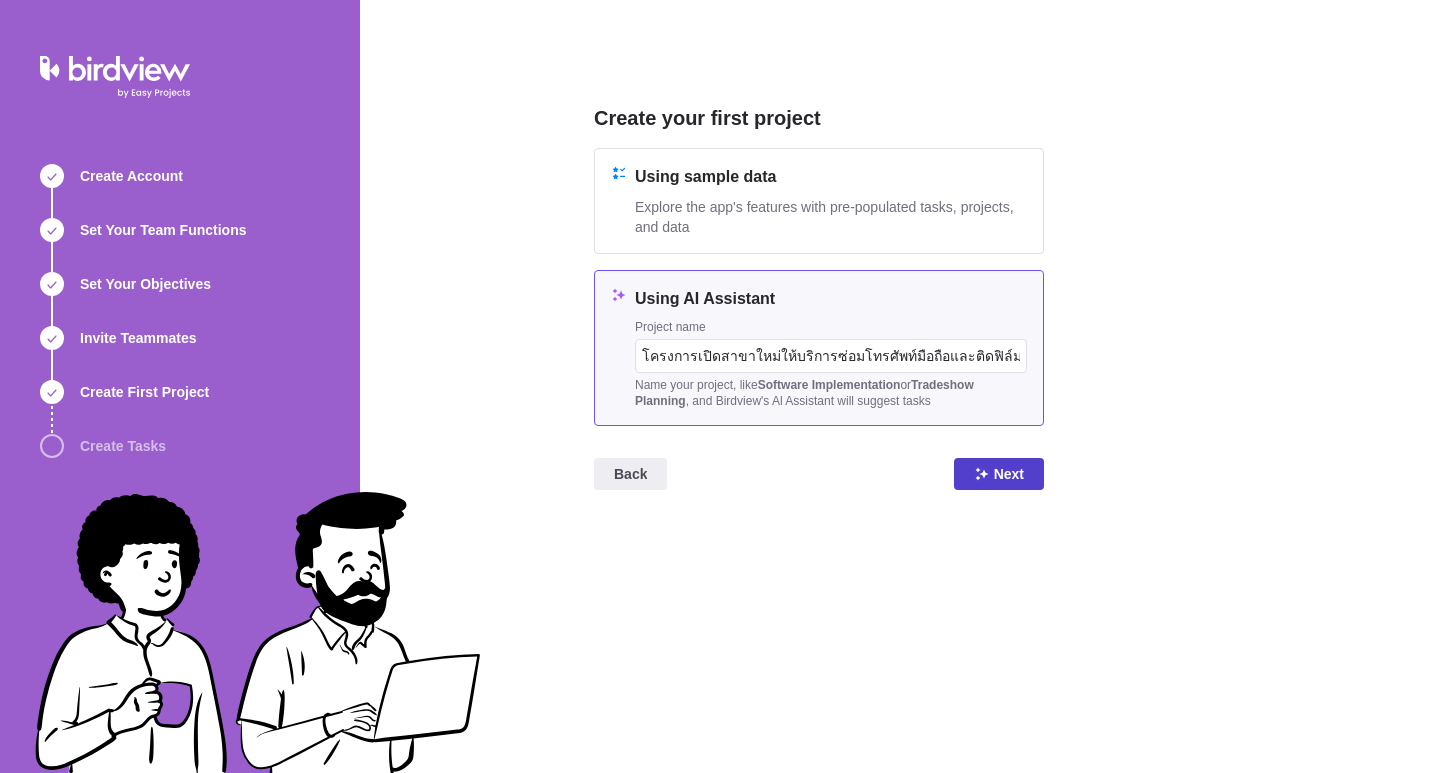 click on "Next" at bounding box center (1009, 474) 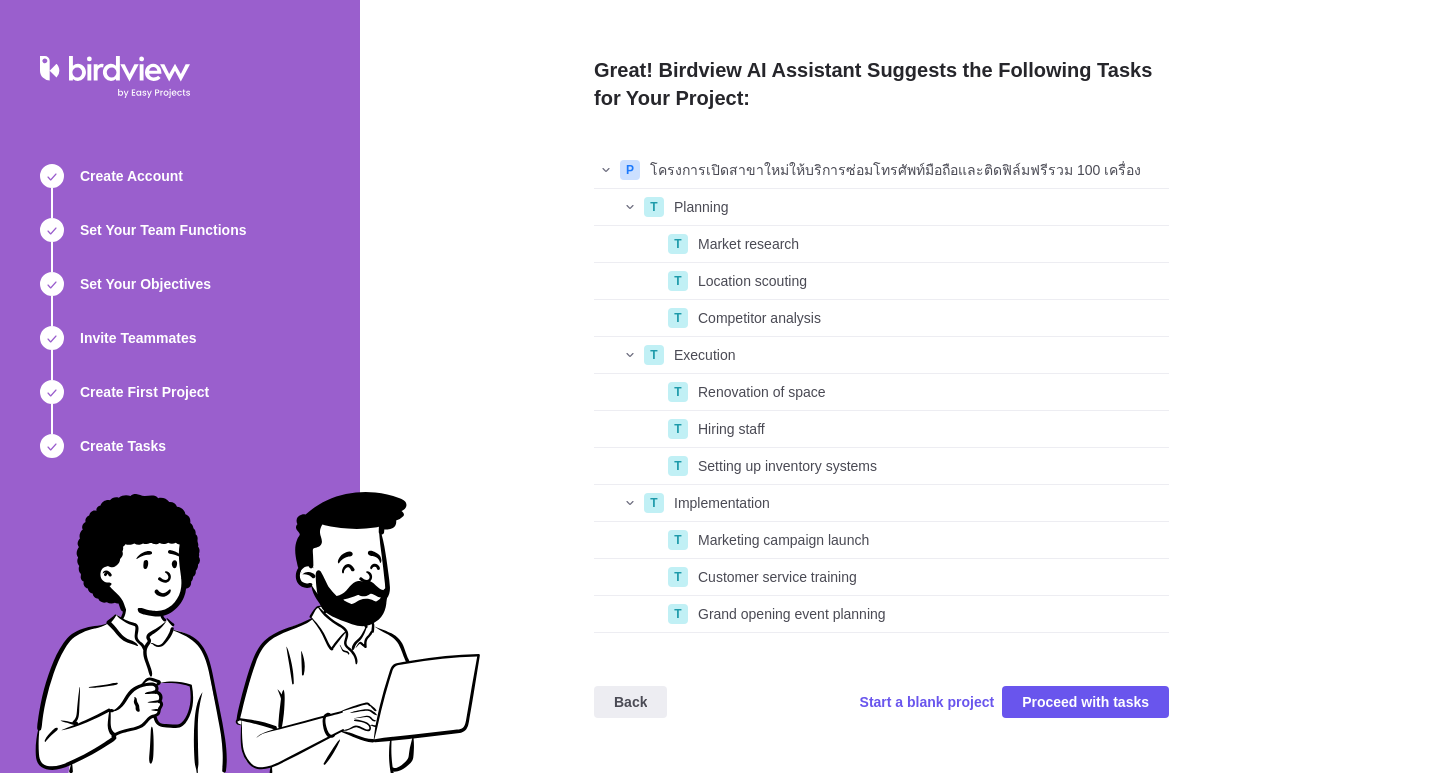 scroll, scrollTop: 16, scrollLeft: 16, axis: both 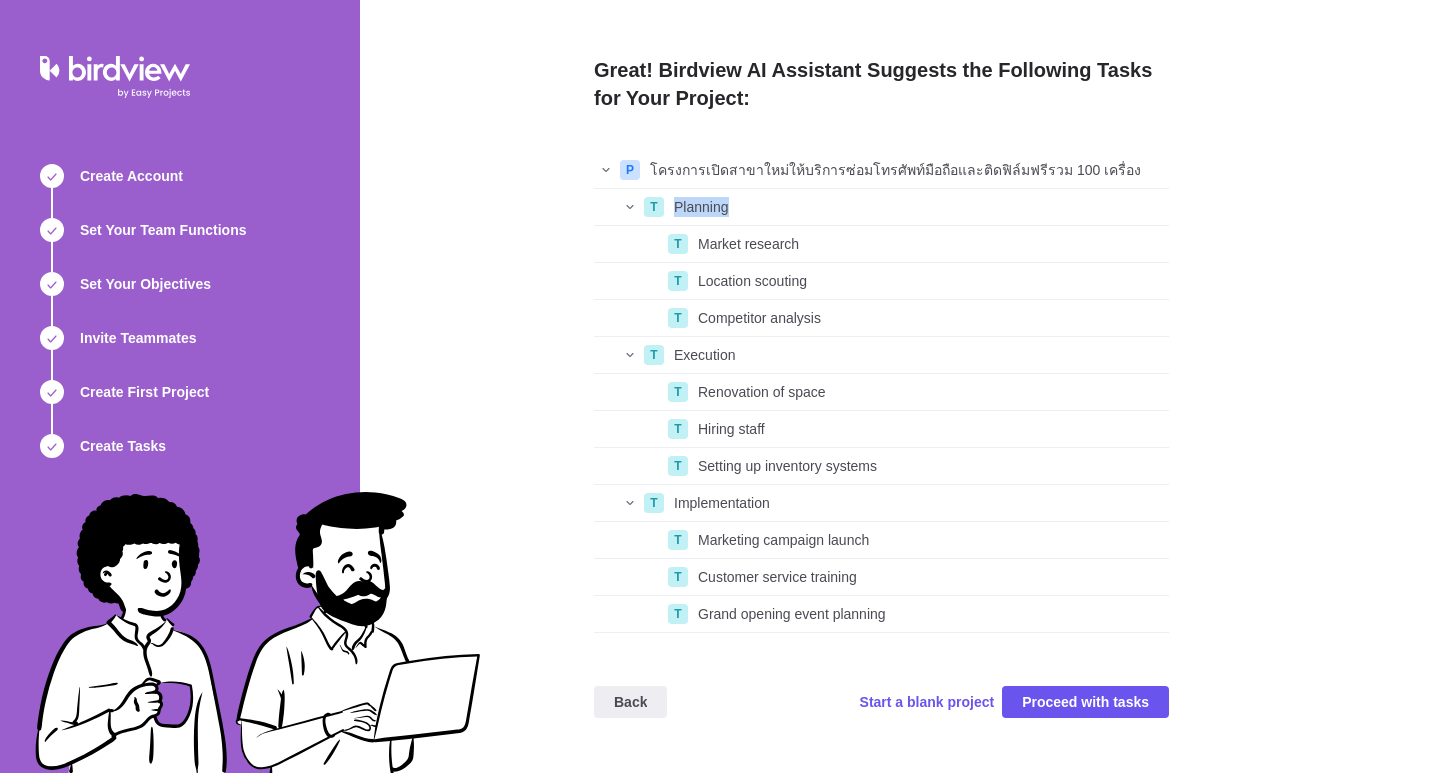 click on "Planning" at bounding box center [701, 207] 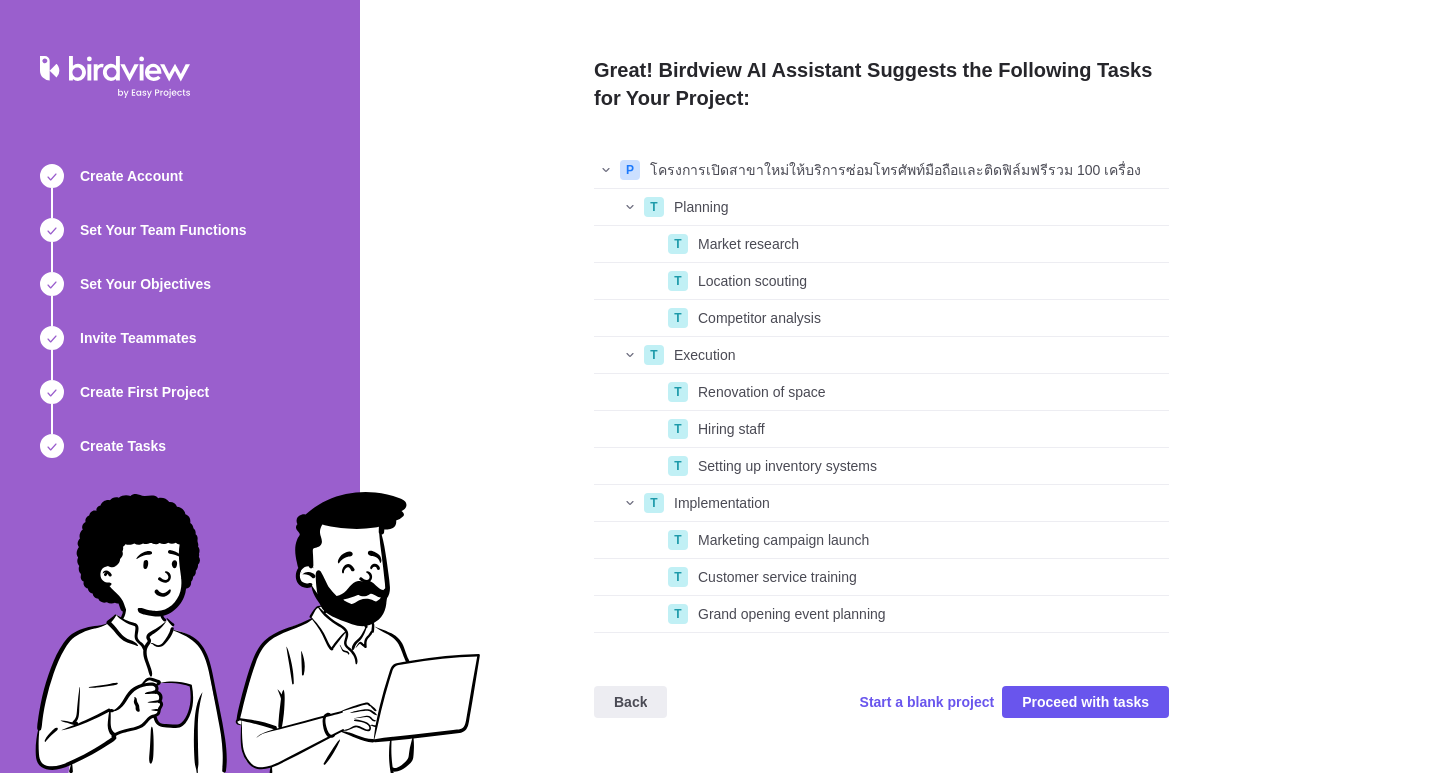 click on "Market research" at bounding box center (748, 244) 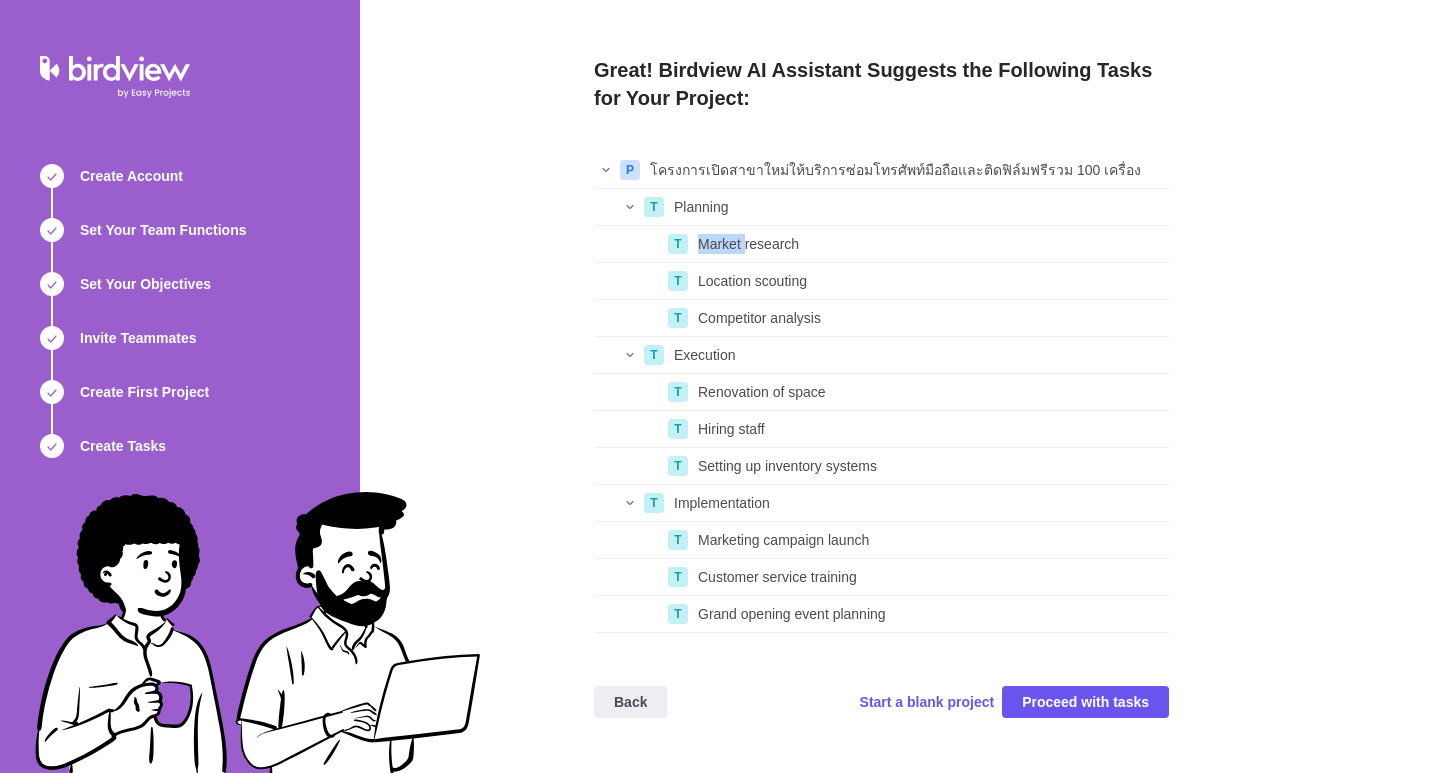 click on "Market research" at bounding box center (748, 244) 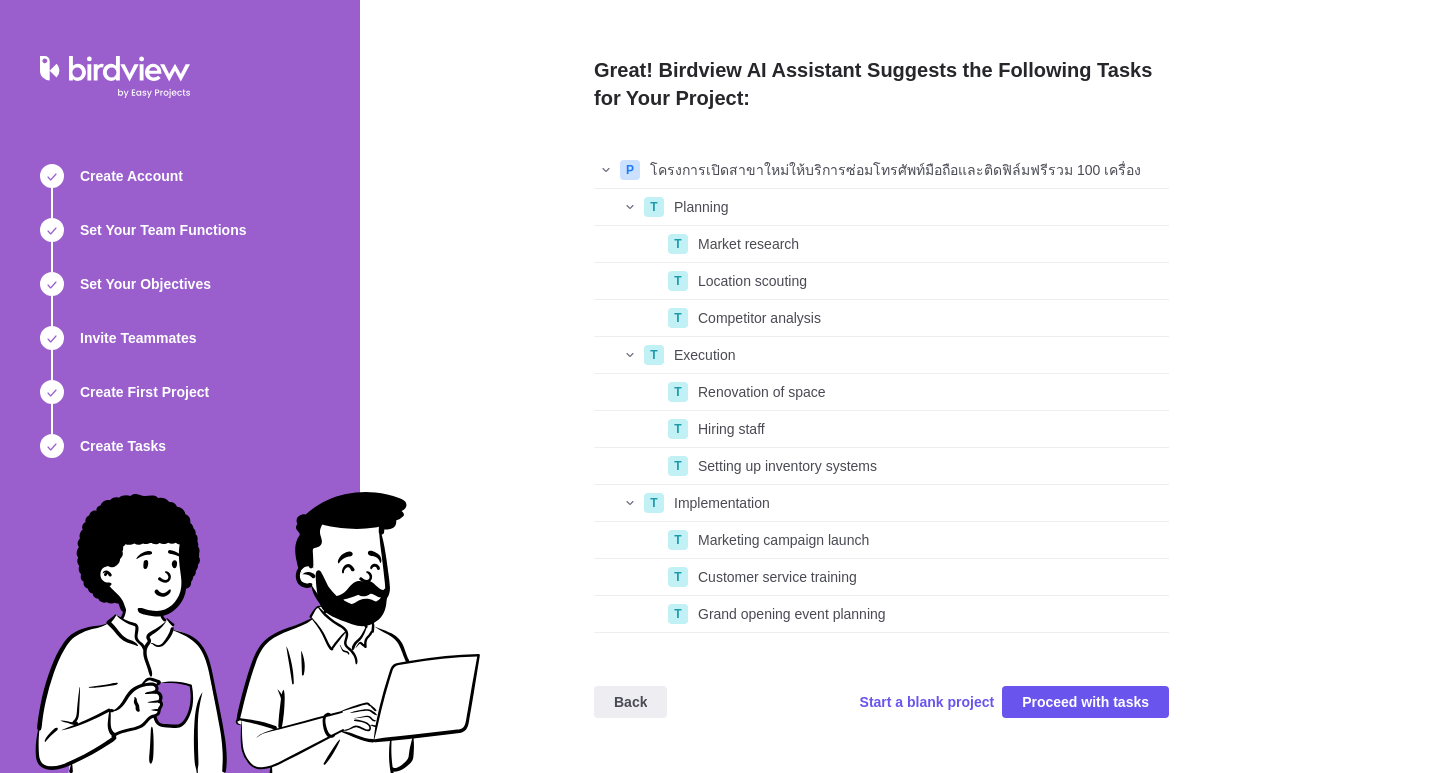 click on "P โครงการเปิดสาขาใหม่ให้บริการซ่อมโทรศัพท์มือถือและติดฟิล์มฟรีรวม 100 เครื่อง" at bounding box center (881, 170) 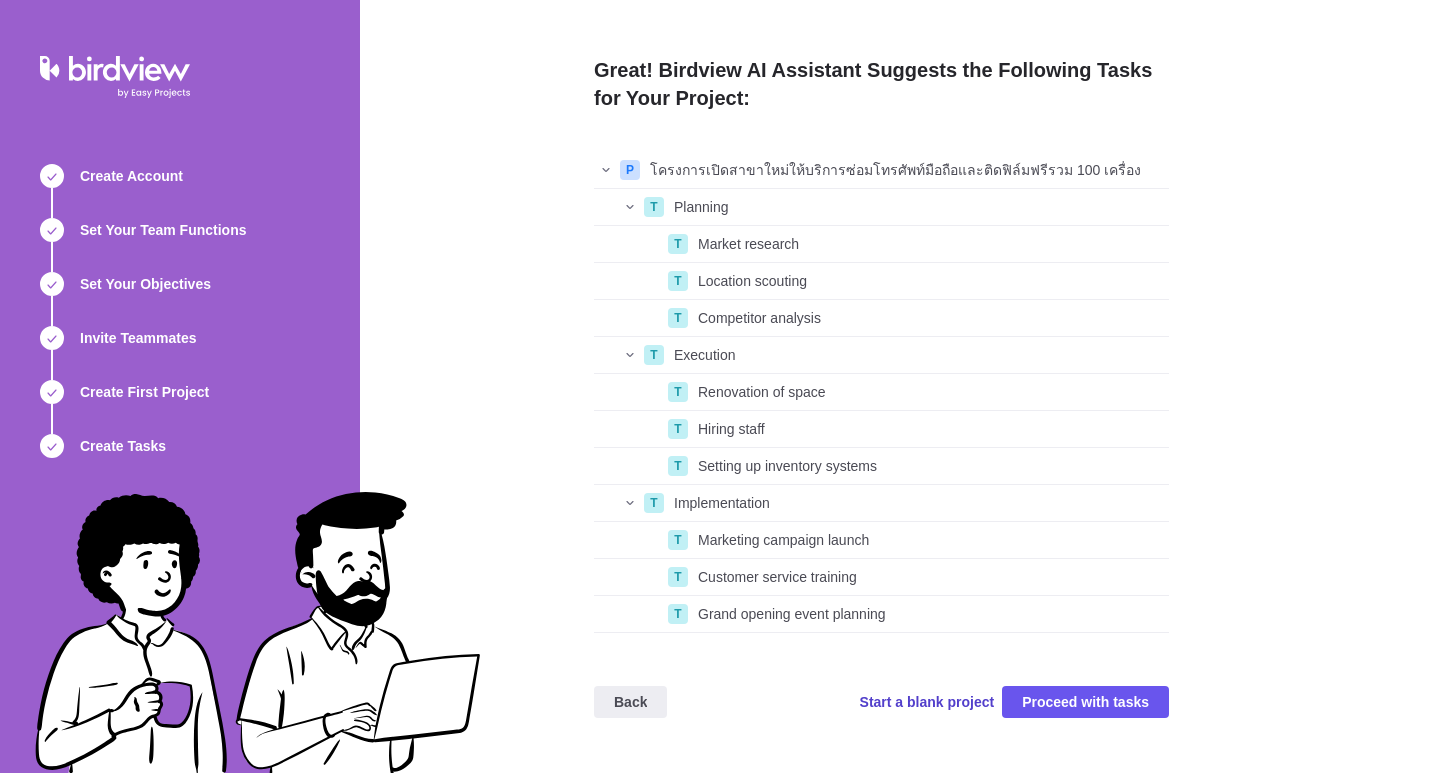 click on "Start a blank project" at bounding box center [927, 702] 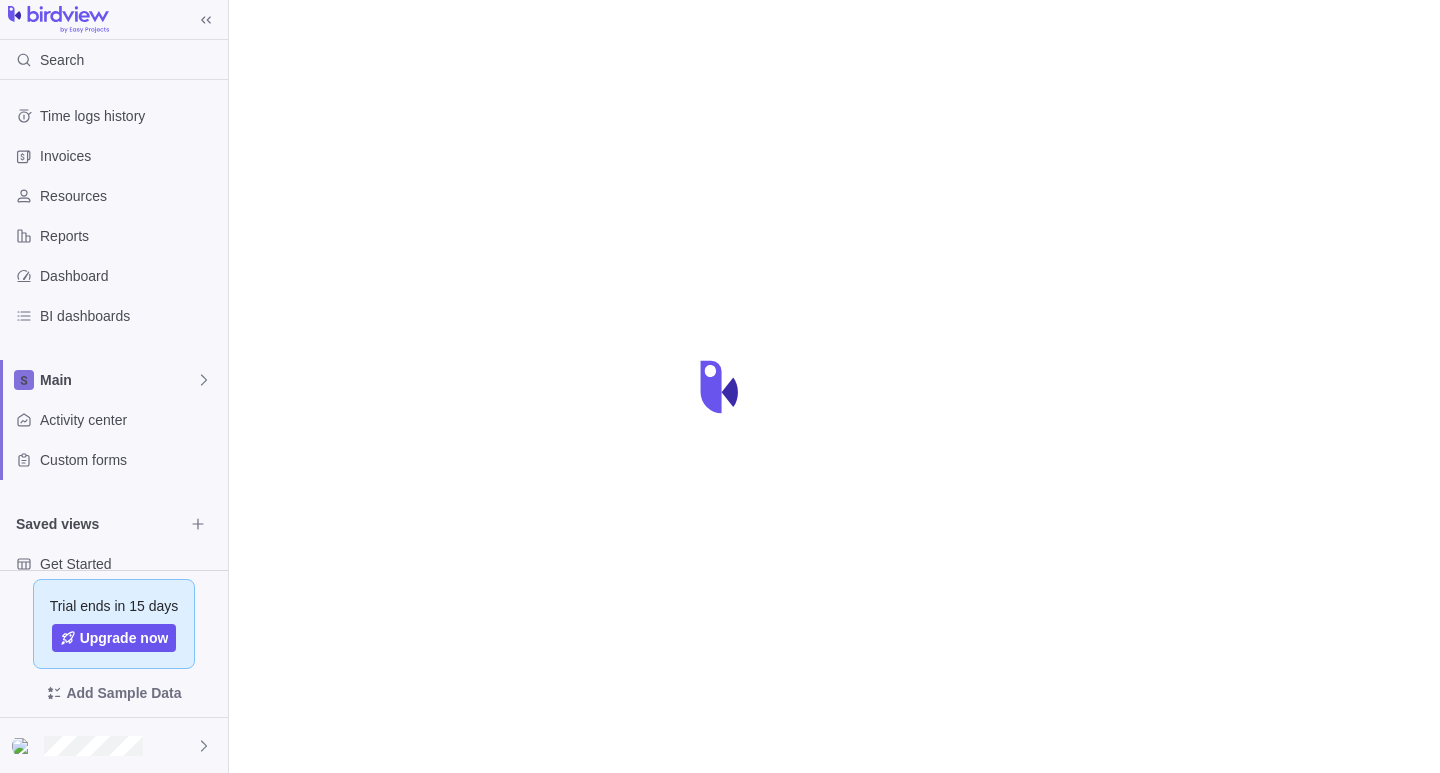 scroll, scrollTop: 0, scrollLeft: 0, axis: both 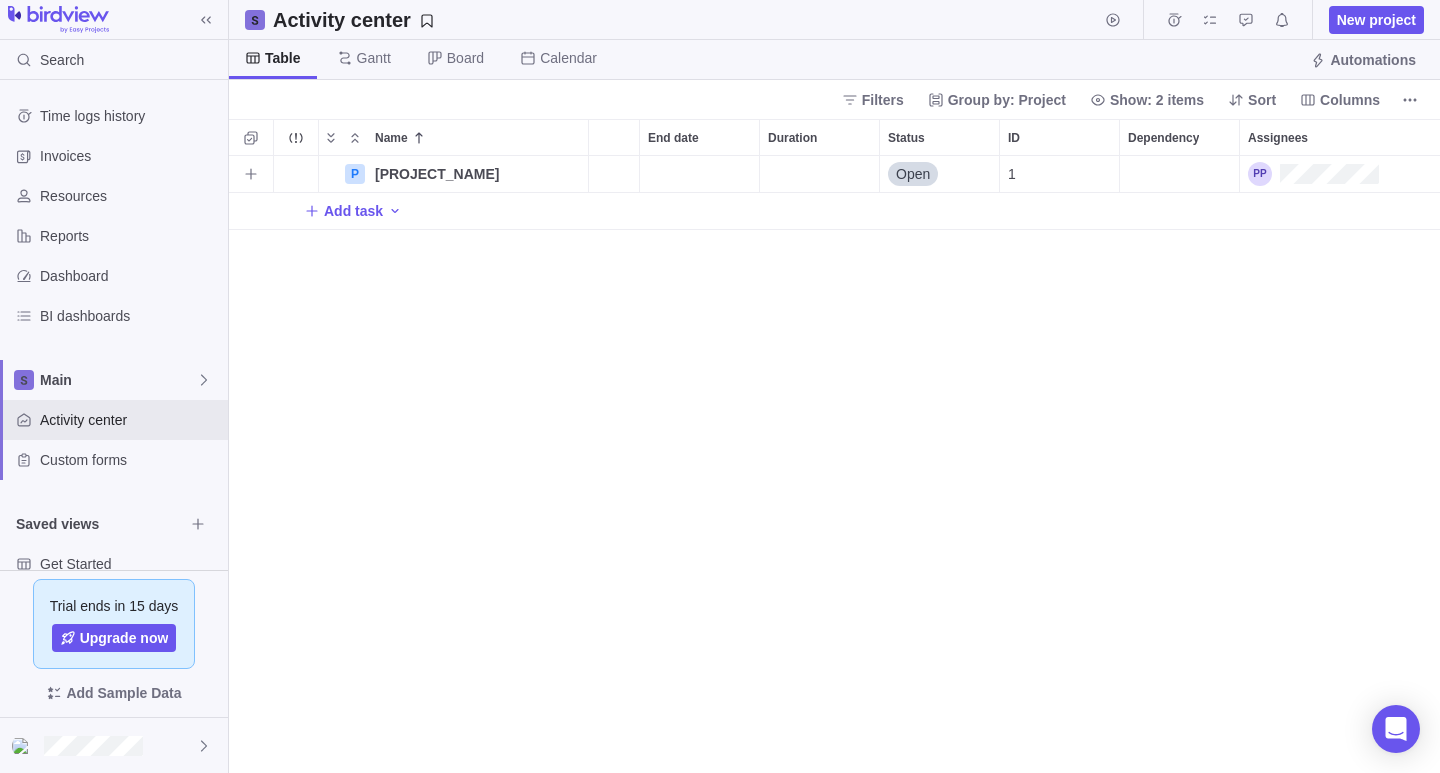 click at bounding box center [699, 174] 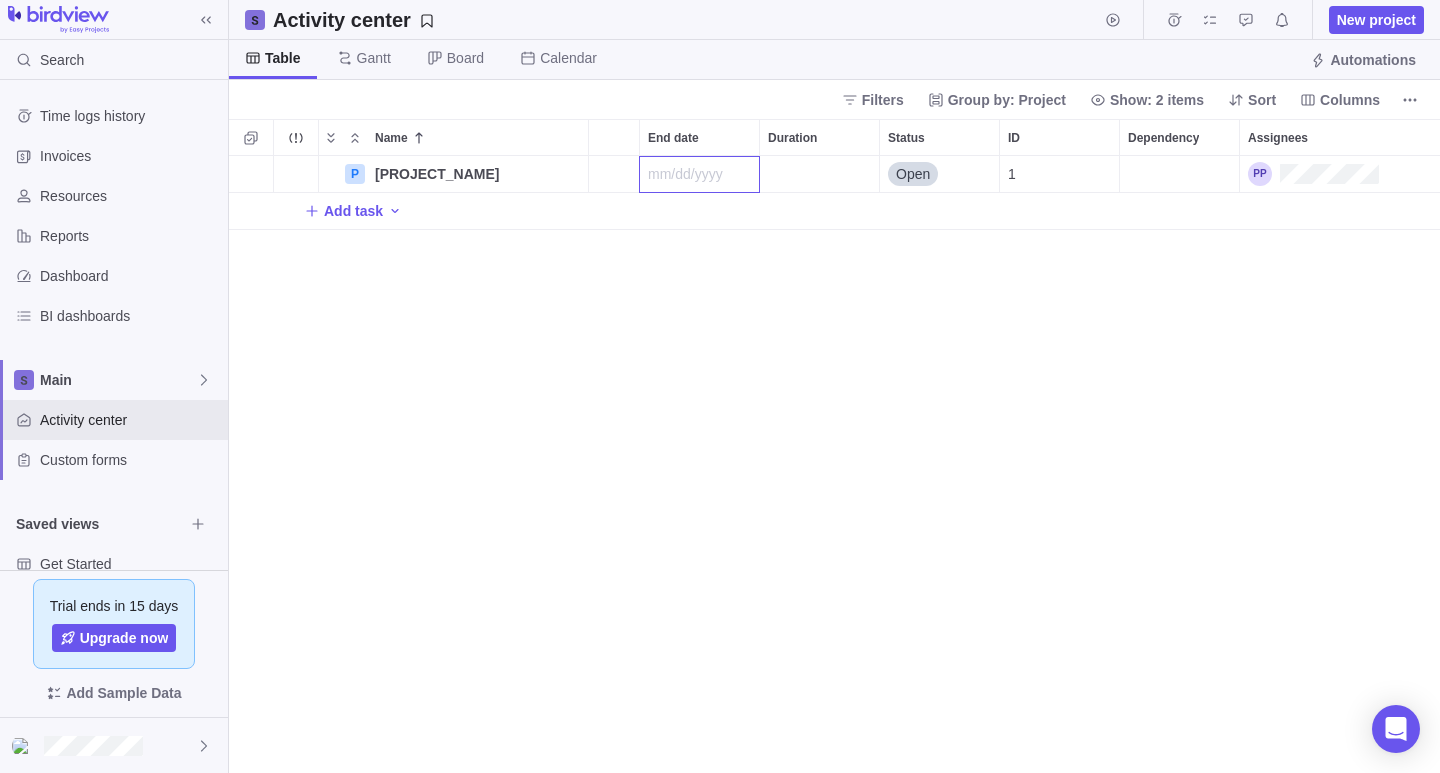 click on "P [PROJECT_NAME] Open 1 Add task" at bounding box center (834, 464) 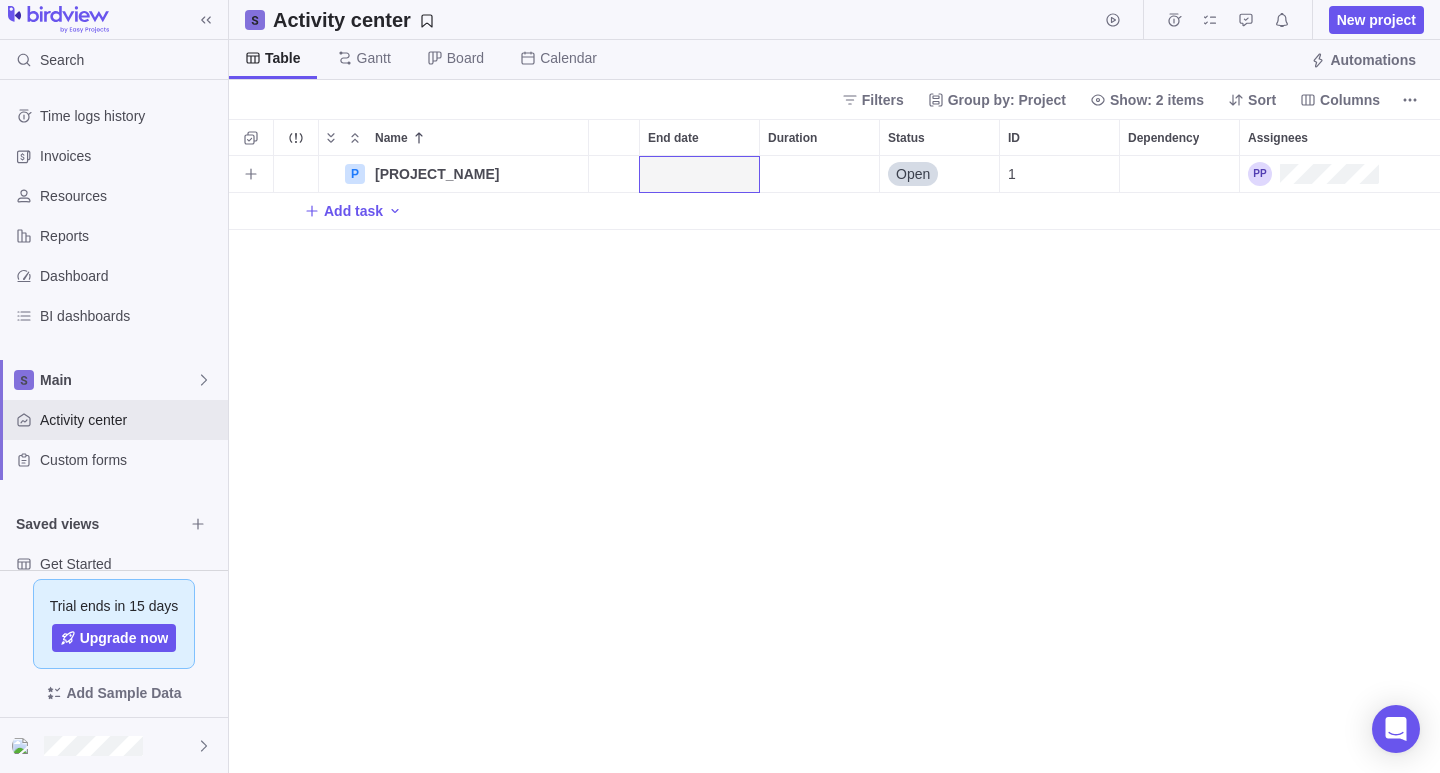 click at bounding box center (819, 174) 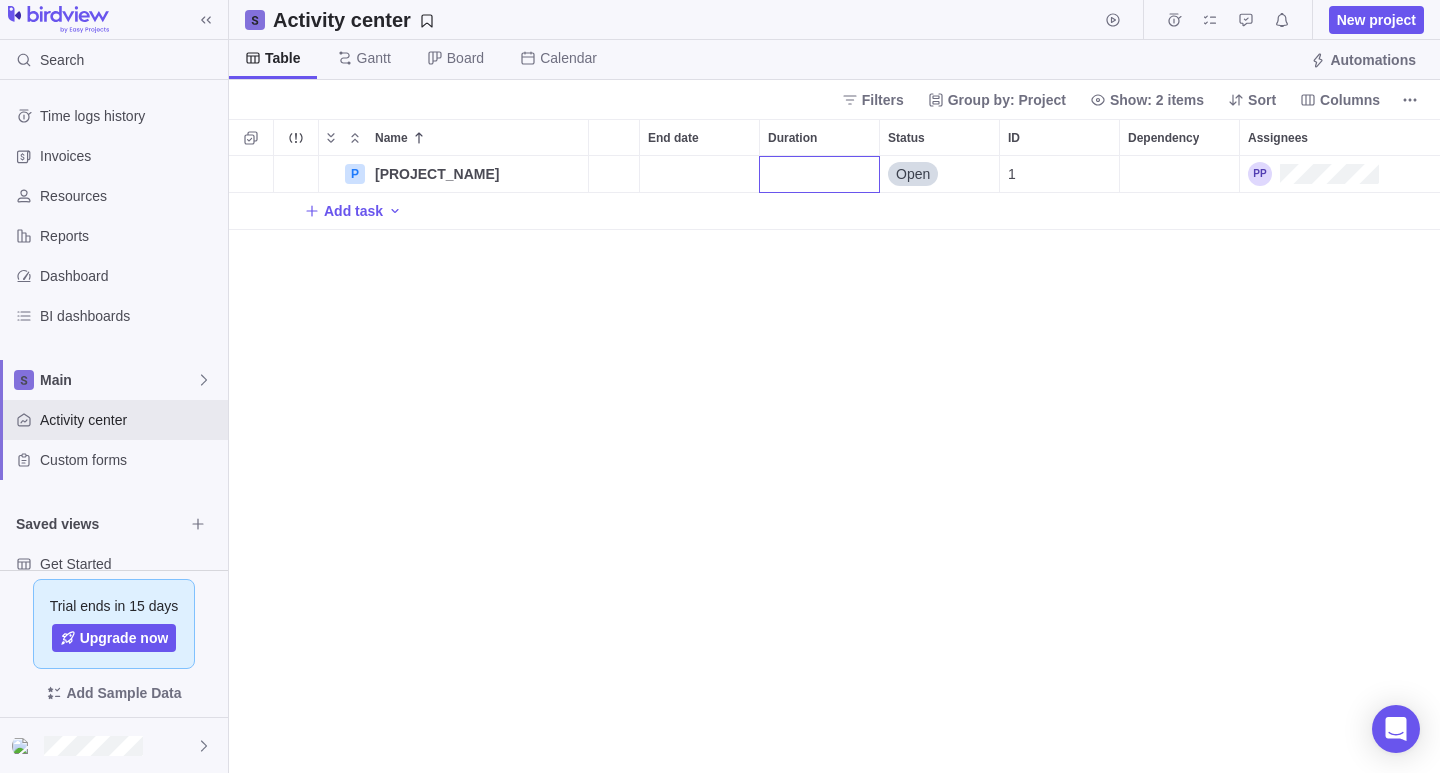 click on "P [PROJECT_NAME] Open 1 Add task" at bounding box center [834, 464] 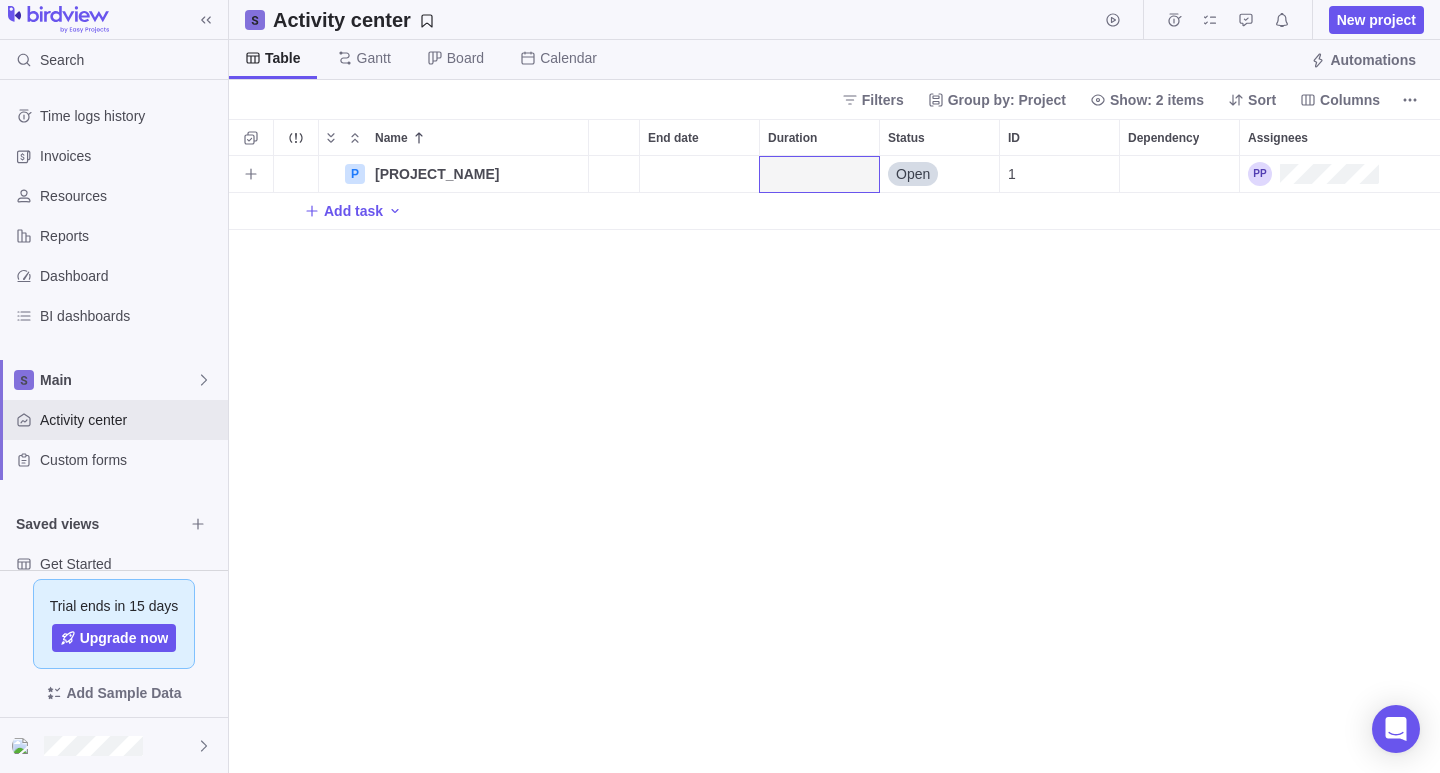 click on "1" at bounding box center [1059, 174] 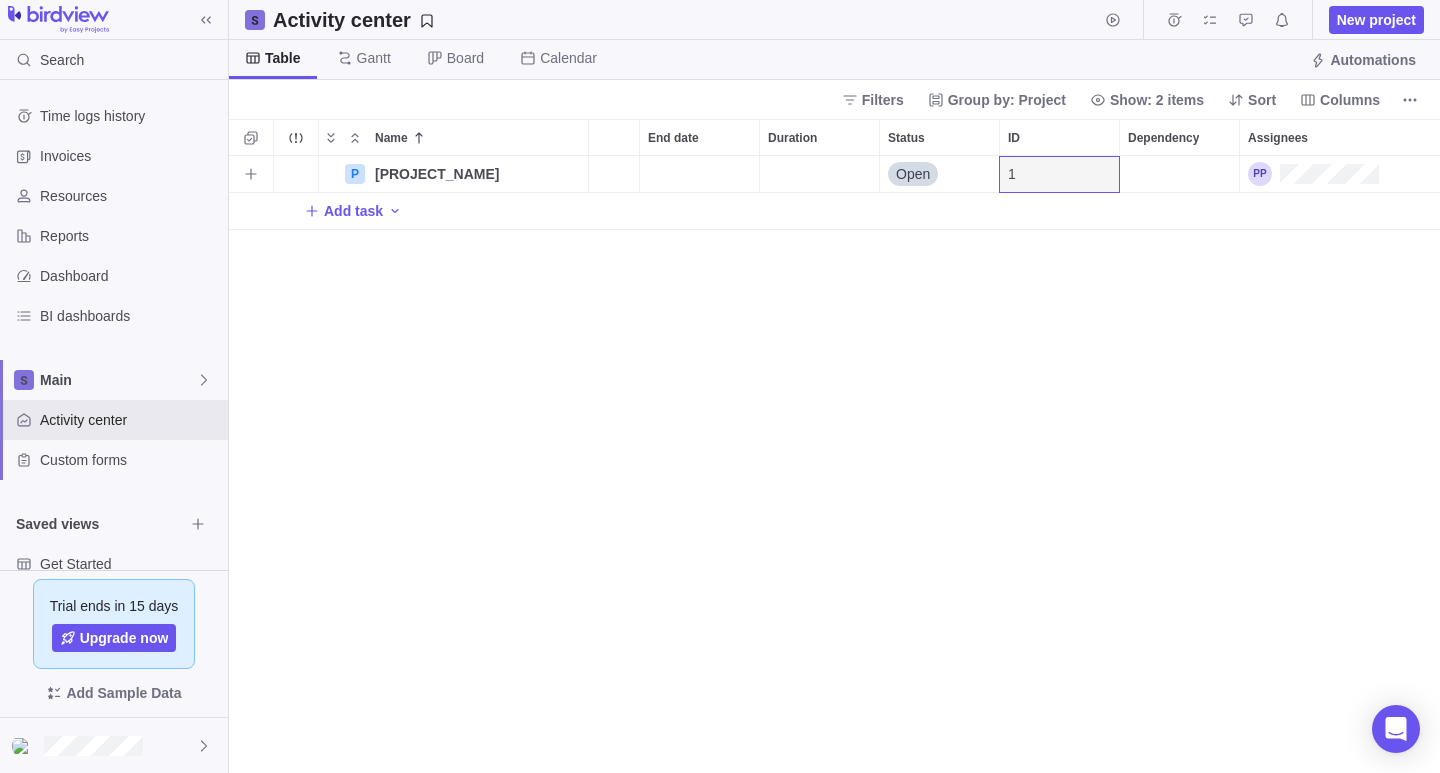 click at bounding box center (1179, 174) 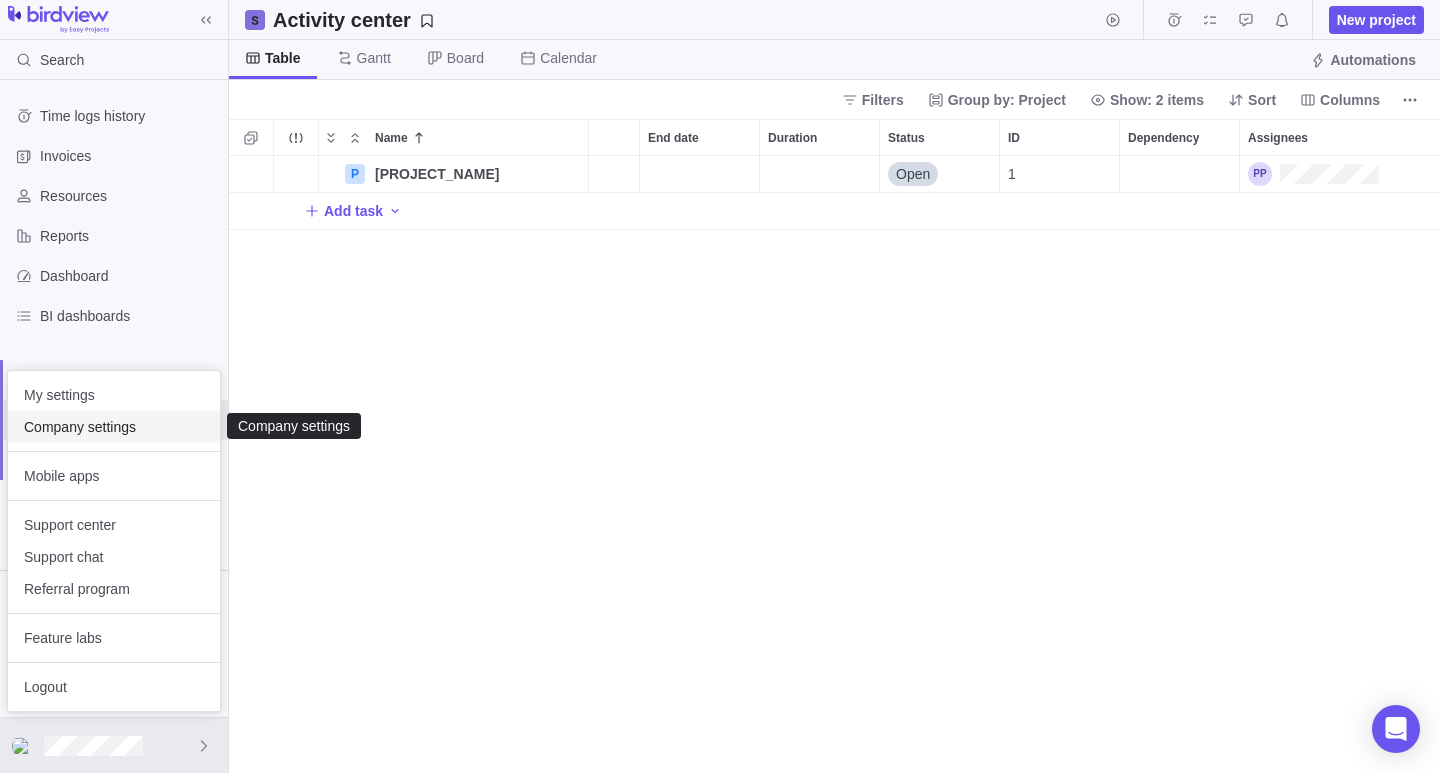 click on "Company settings" at bounding box center (114, 427) 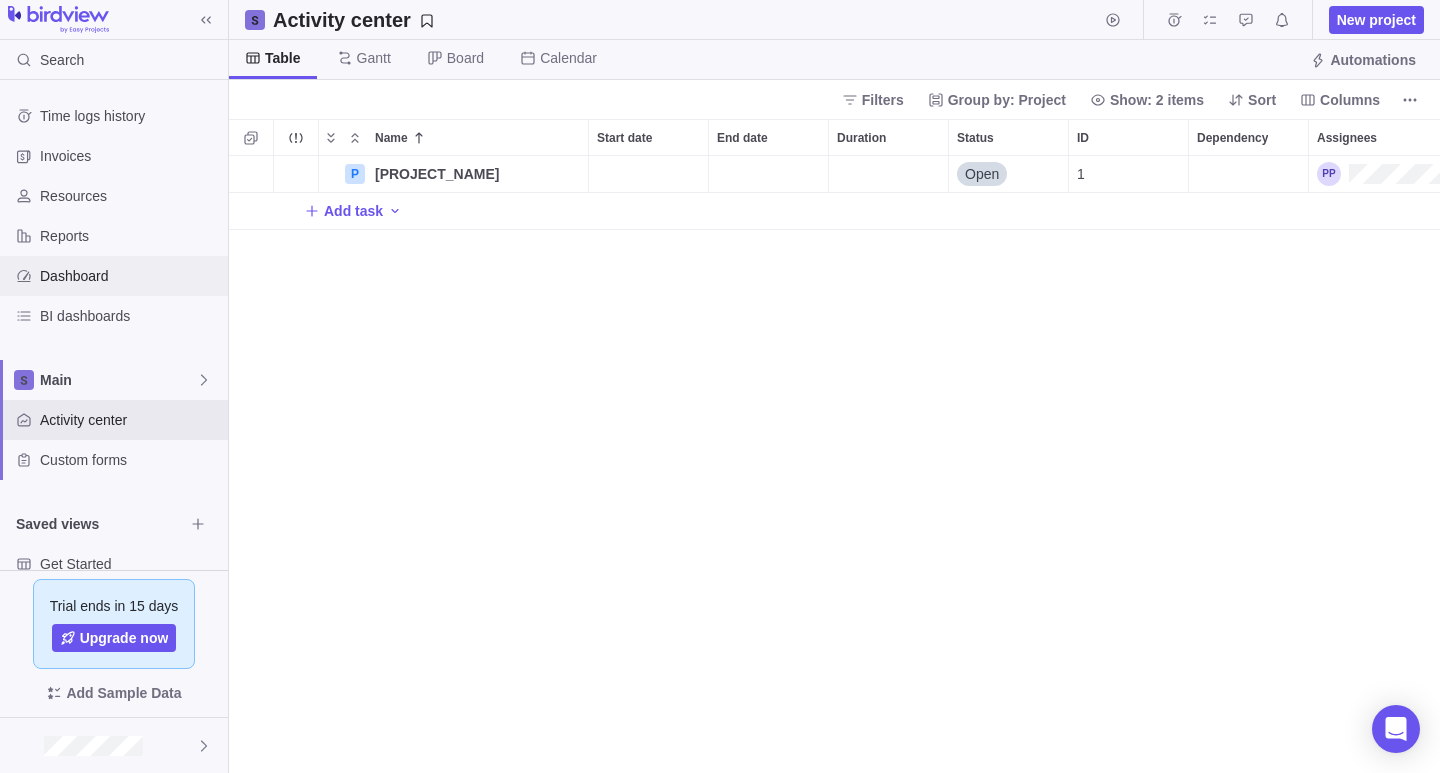 scroll, scrollTop: 16, scrollLeft: 16, axis: both 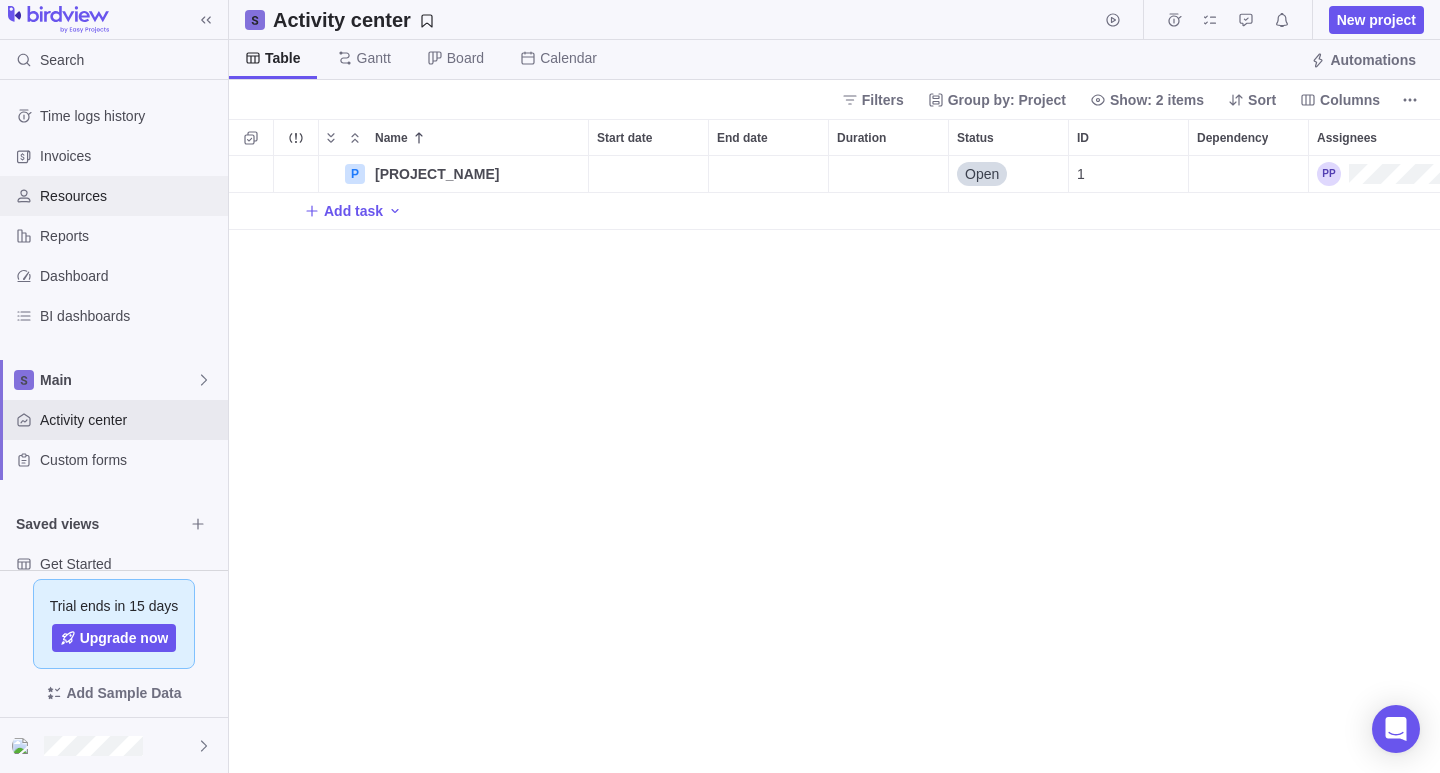 click on "Resources" at bounding box center [130, 196] 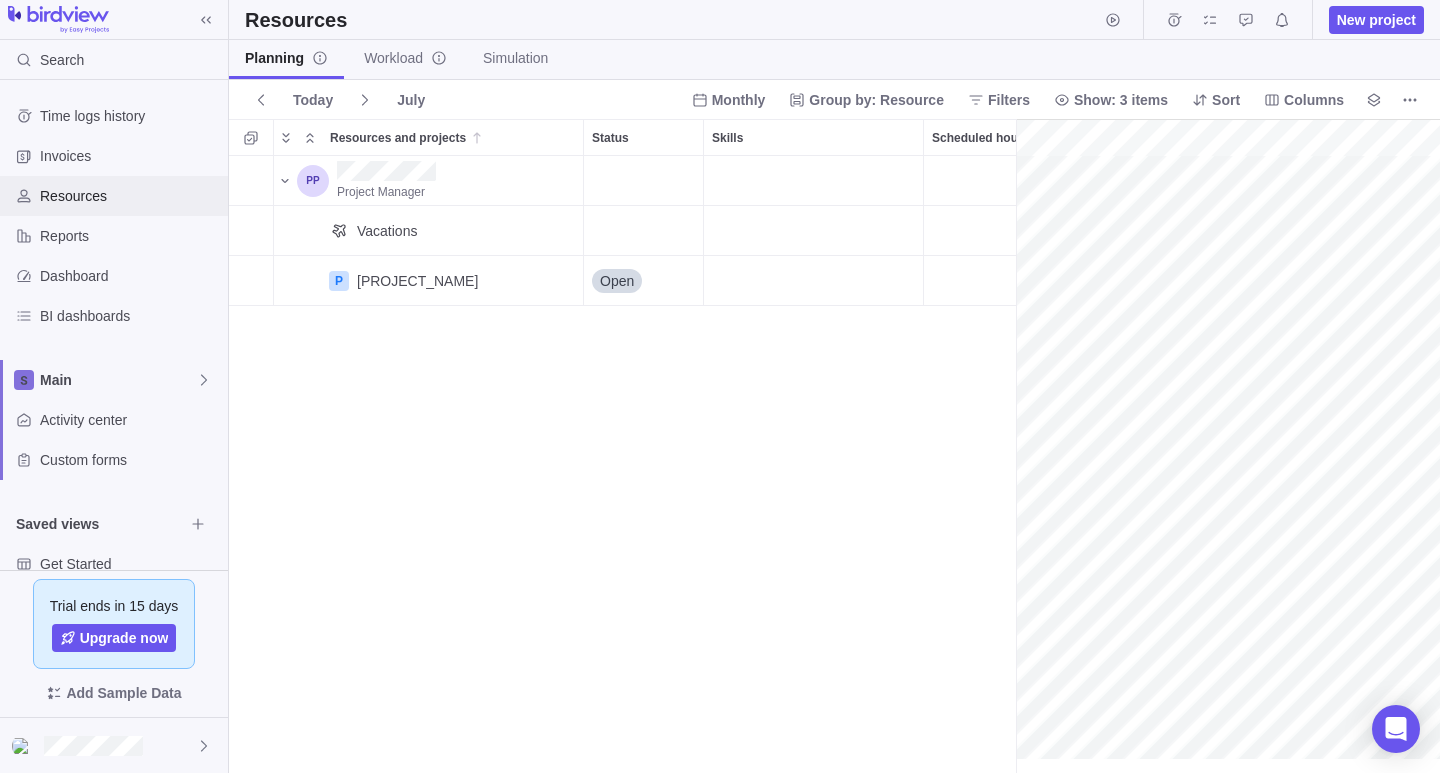 scroll, scrollTop: 16, scrollLeft: 16, axis: both 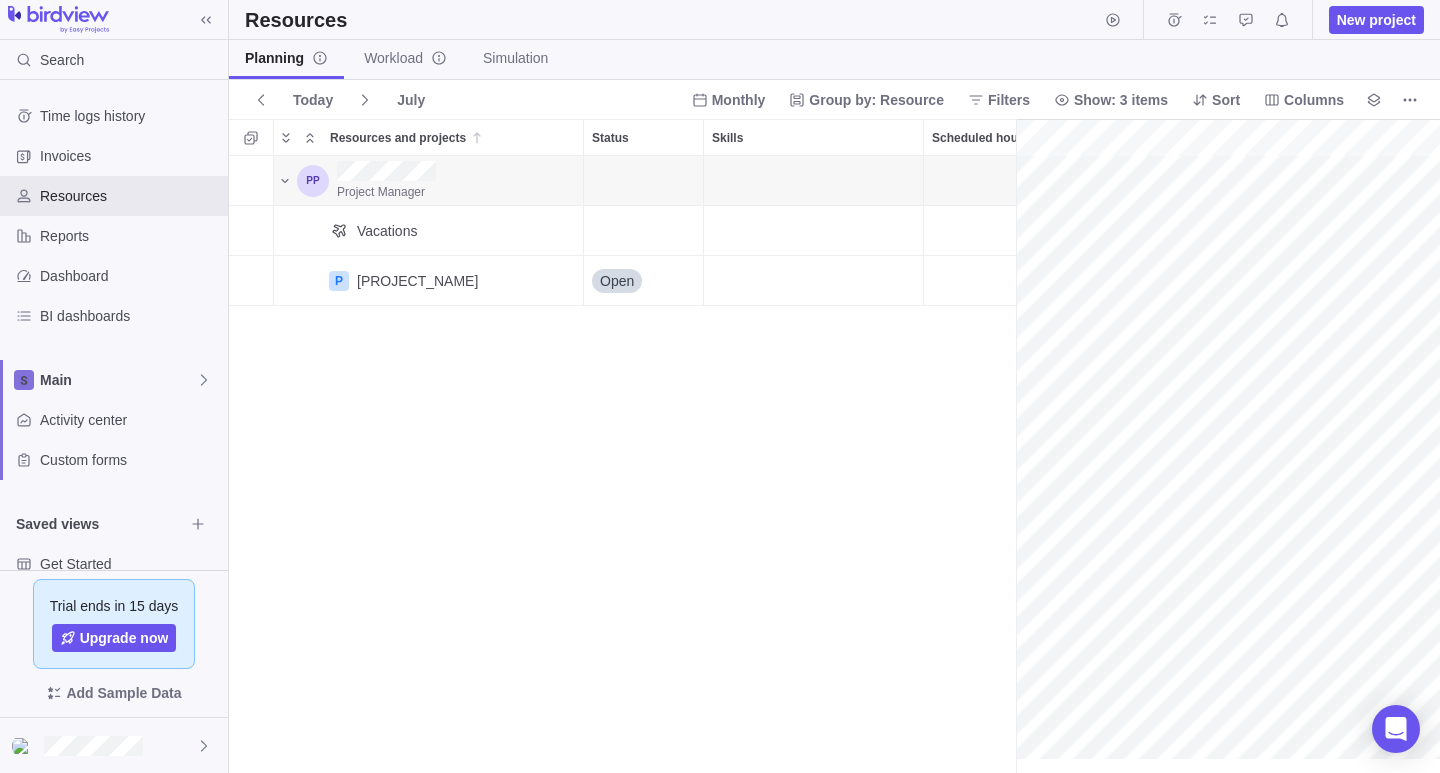 click on "Project Manager" at bounding box center (451, 180) 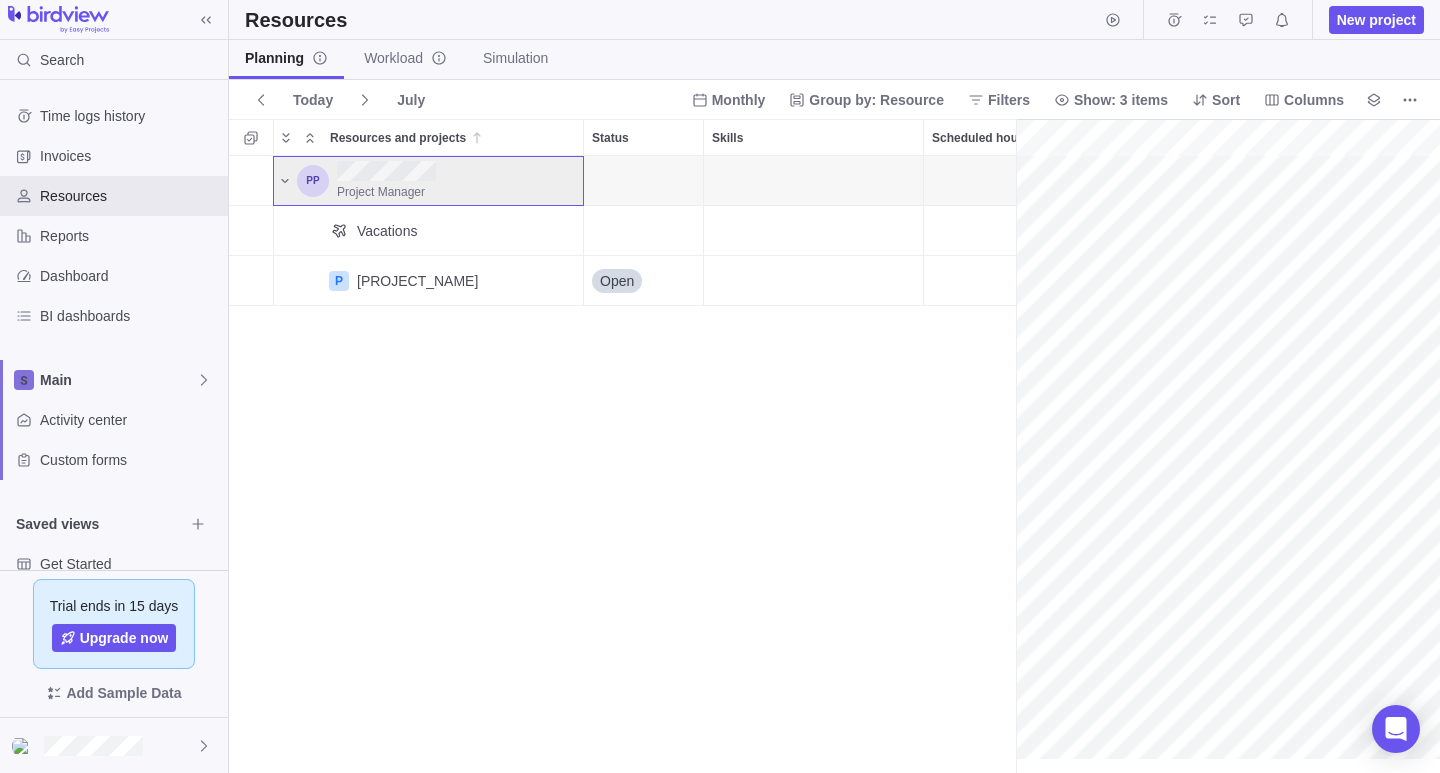 click at bounding box center (644, 181) 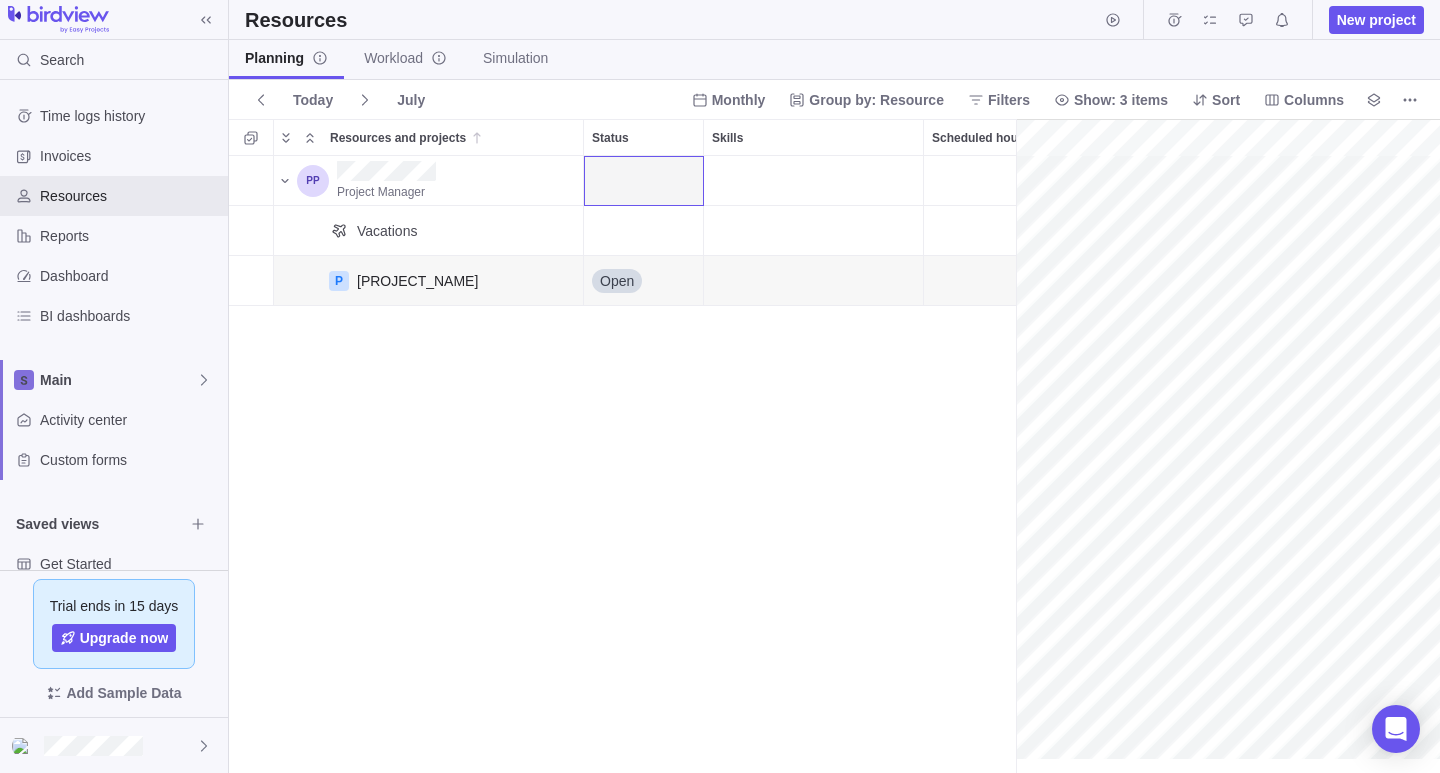 click on "Open" at bounding box center (617, 281) 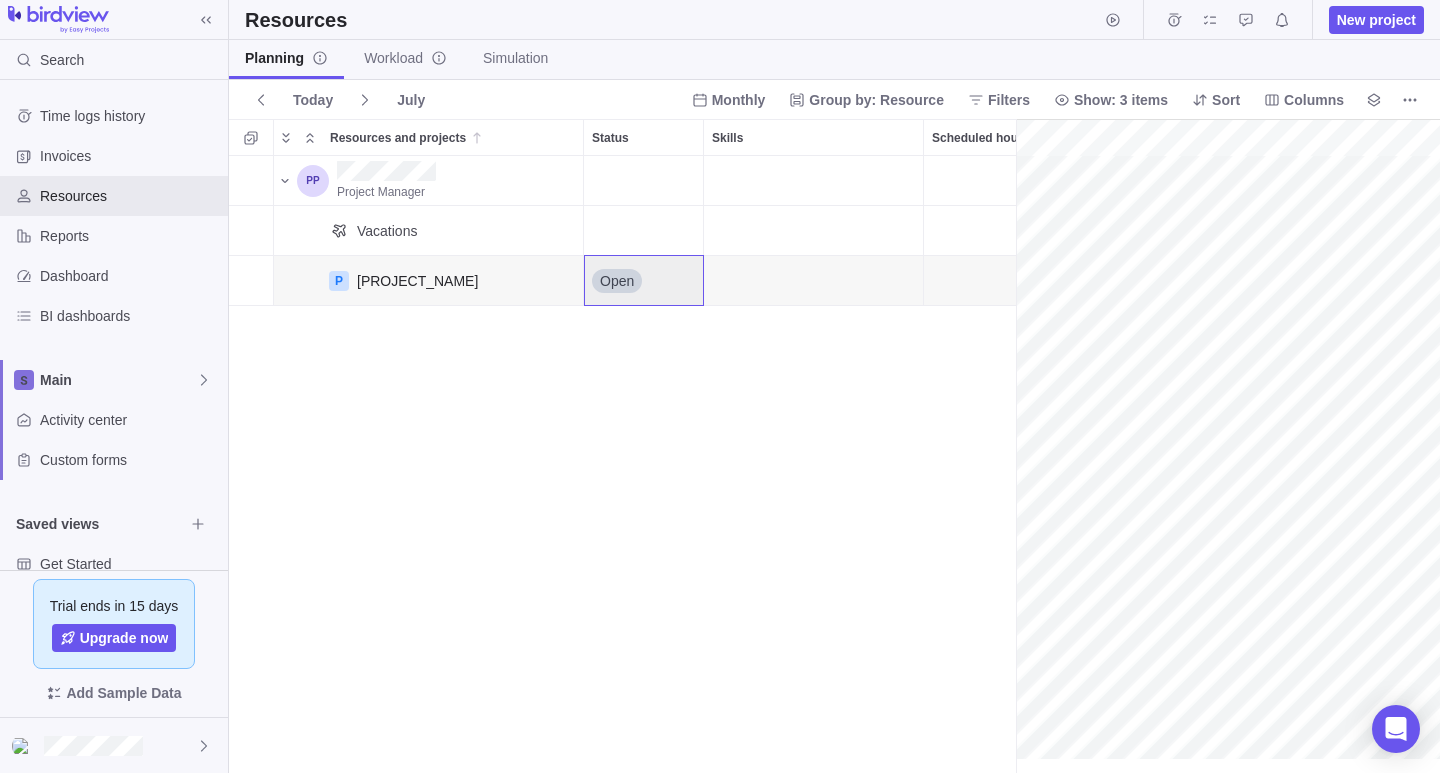 click on "Open" at bounding box center [617, 281] 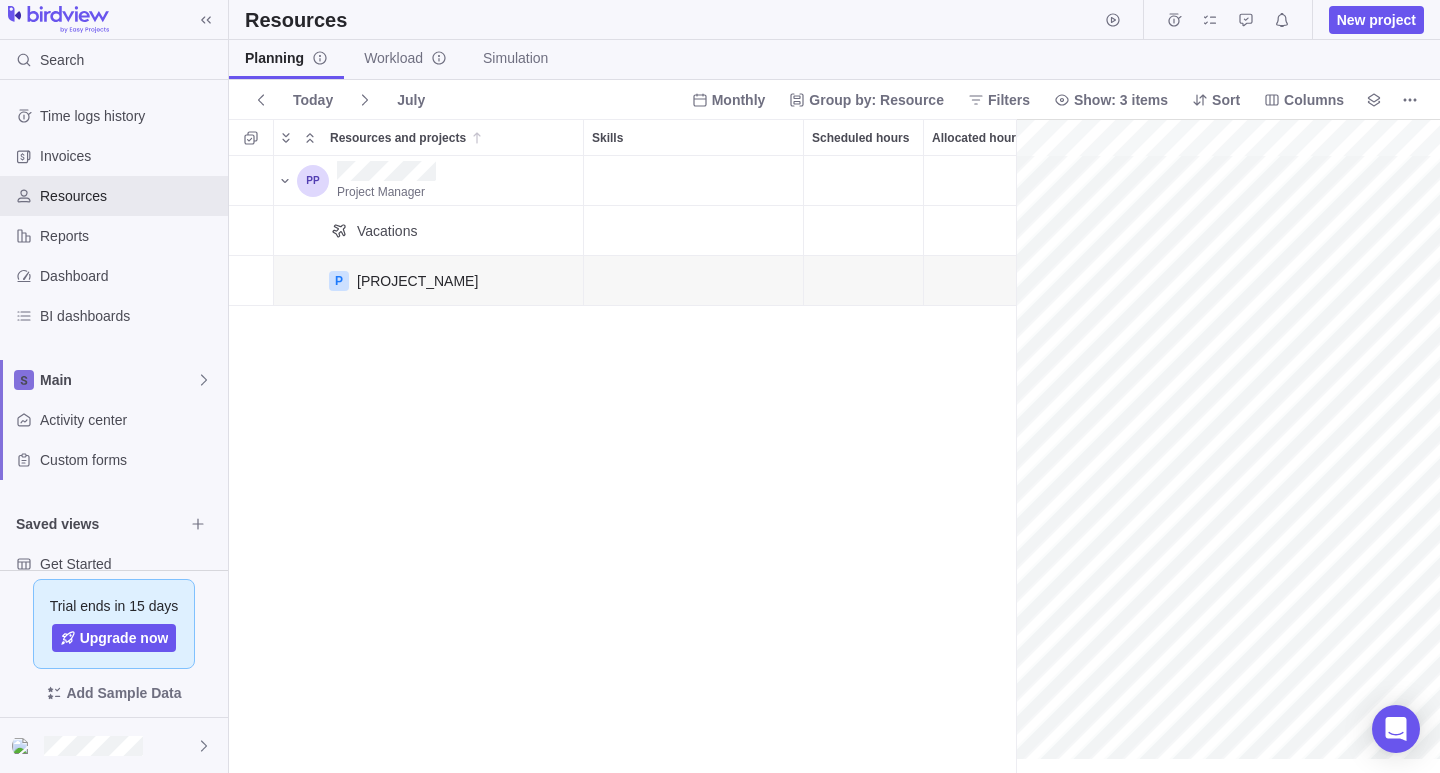 scroll, scrollTop: 0, scrollLeft: 123, axis: horizontal 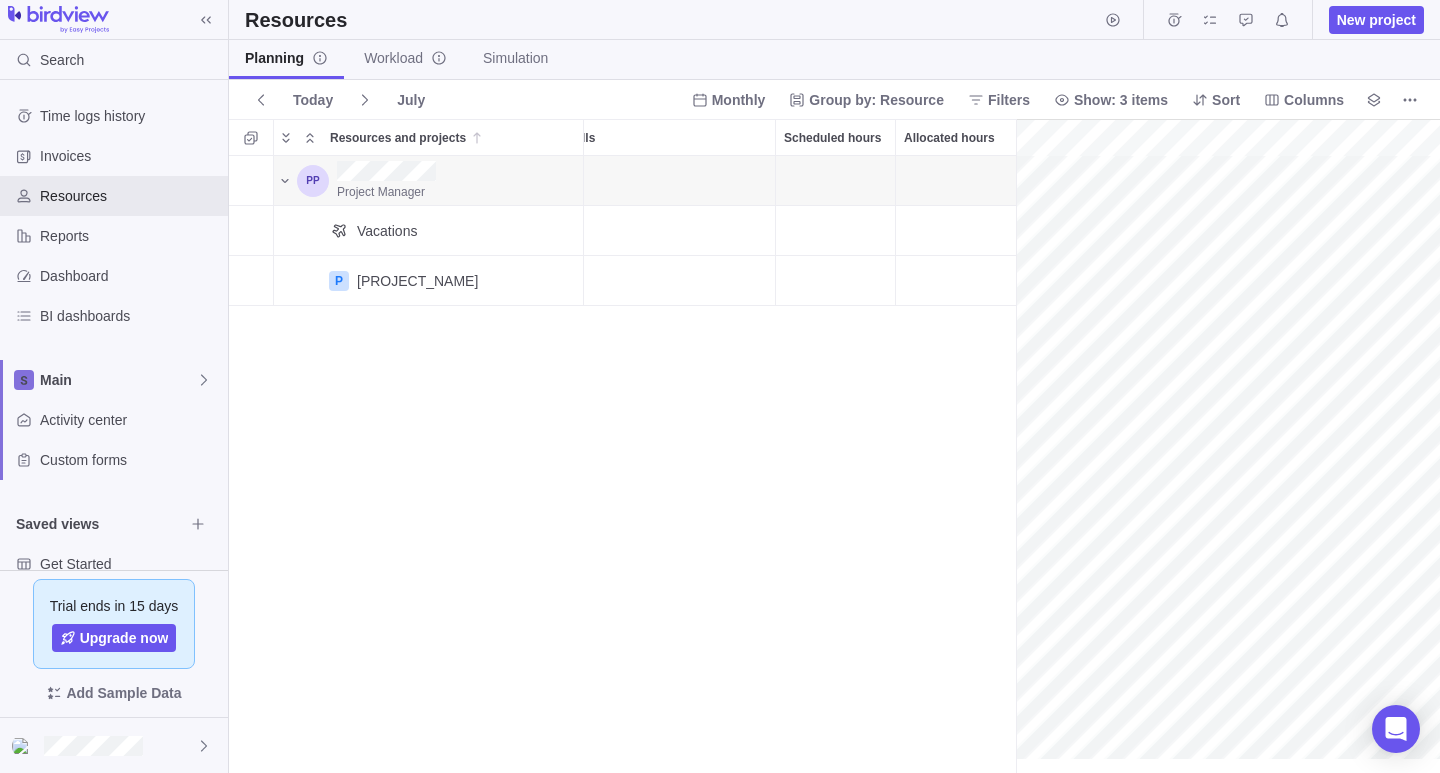 click at bounding box center (665, 180) 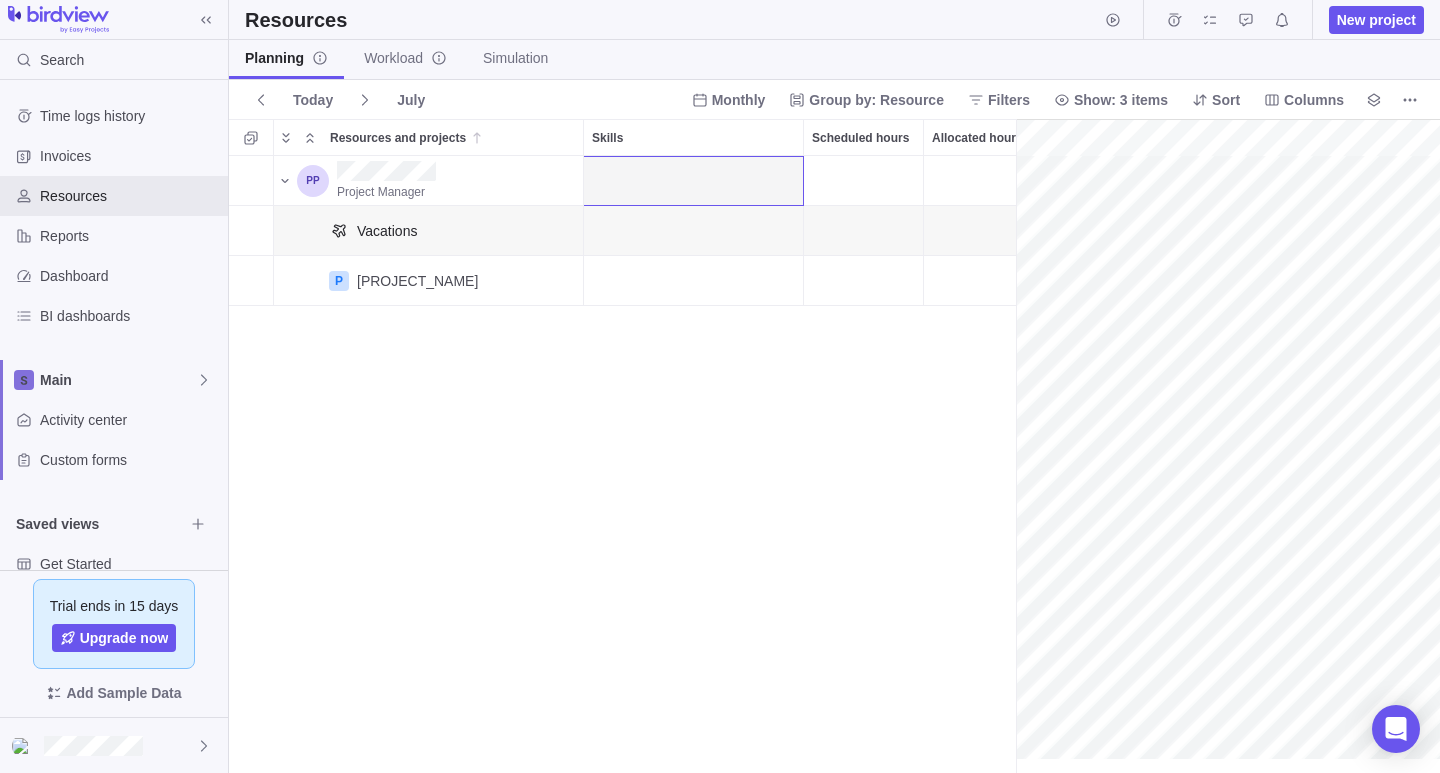 click on "Vacations" at bounding box center (461, 230) 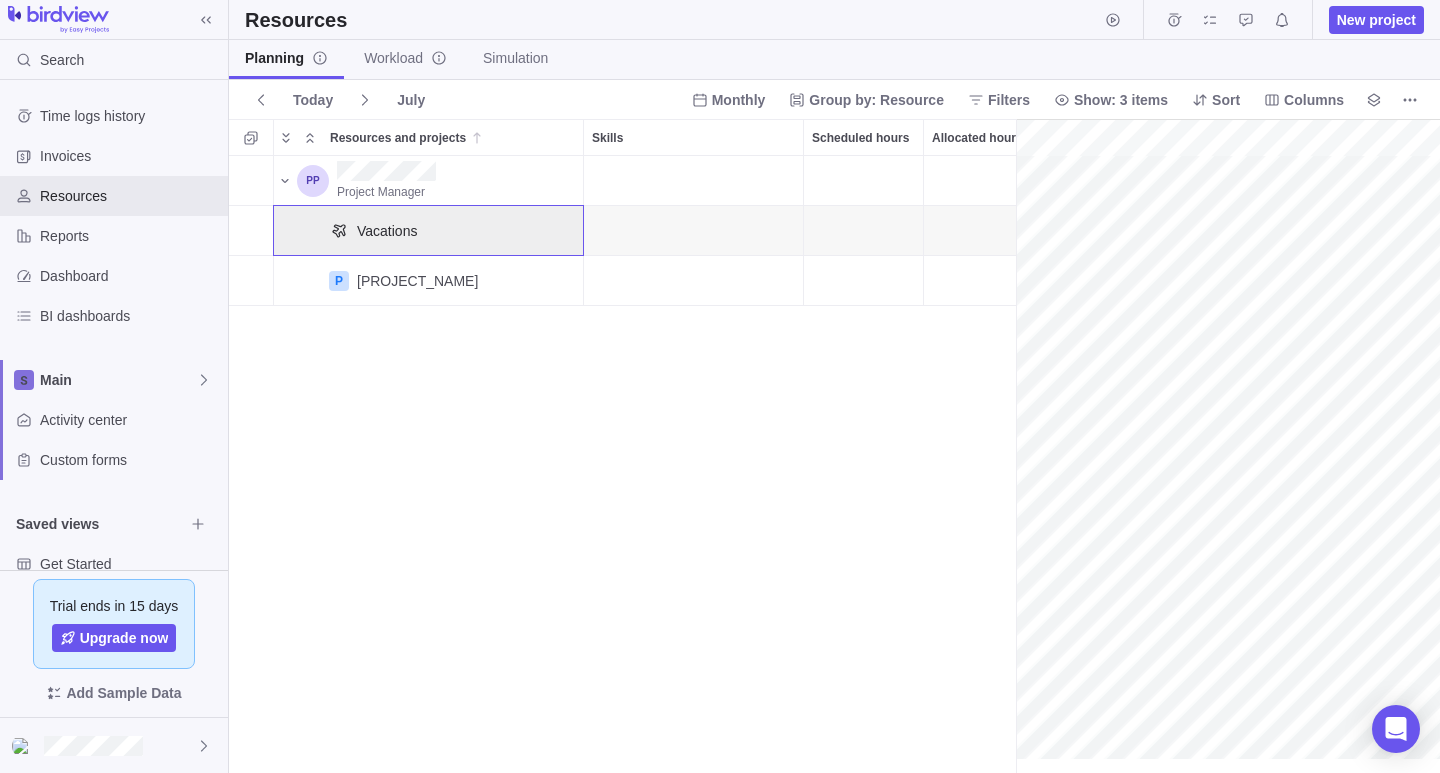 scroll, scrollTop: 0, scrollLeft: 0, axis: both 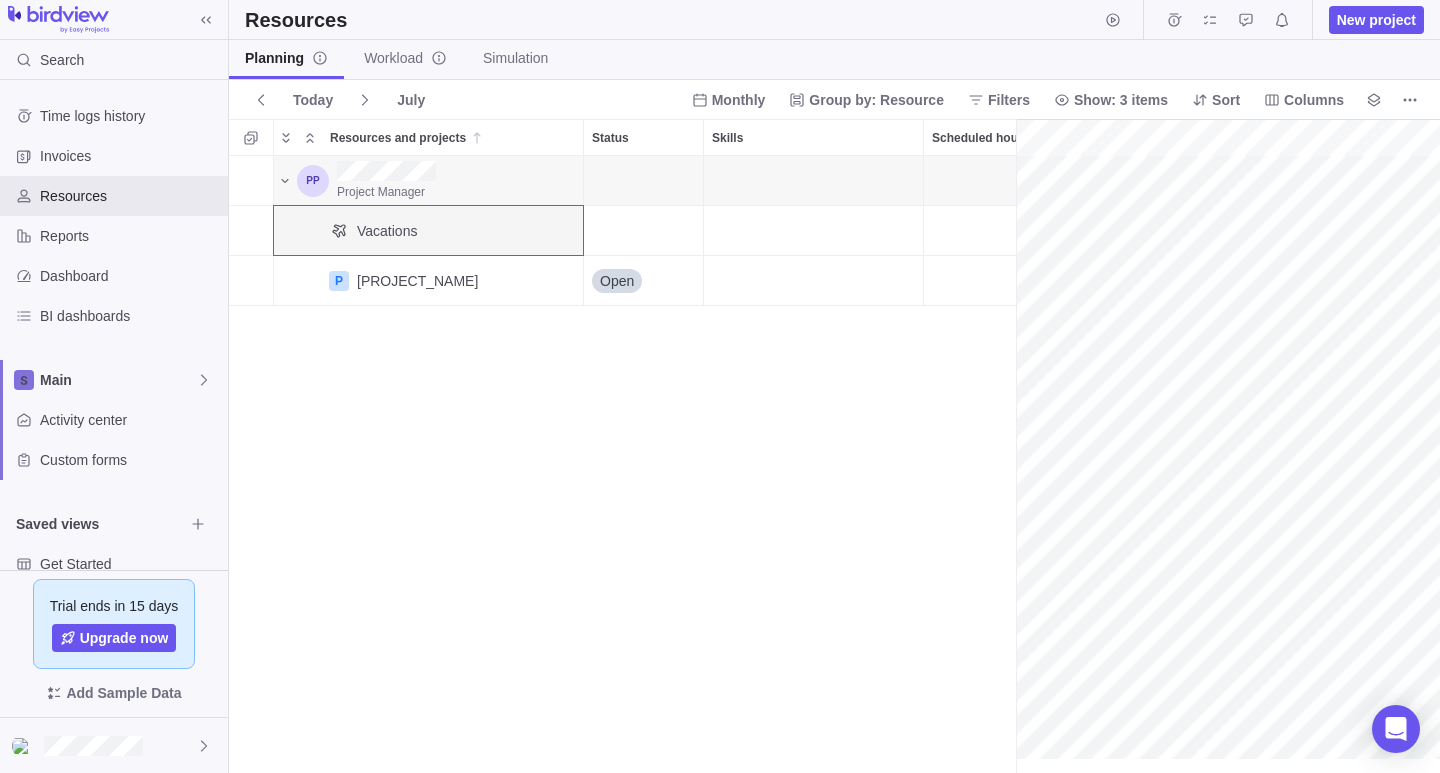 click at bounding box center (644, 181) 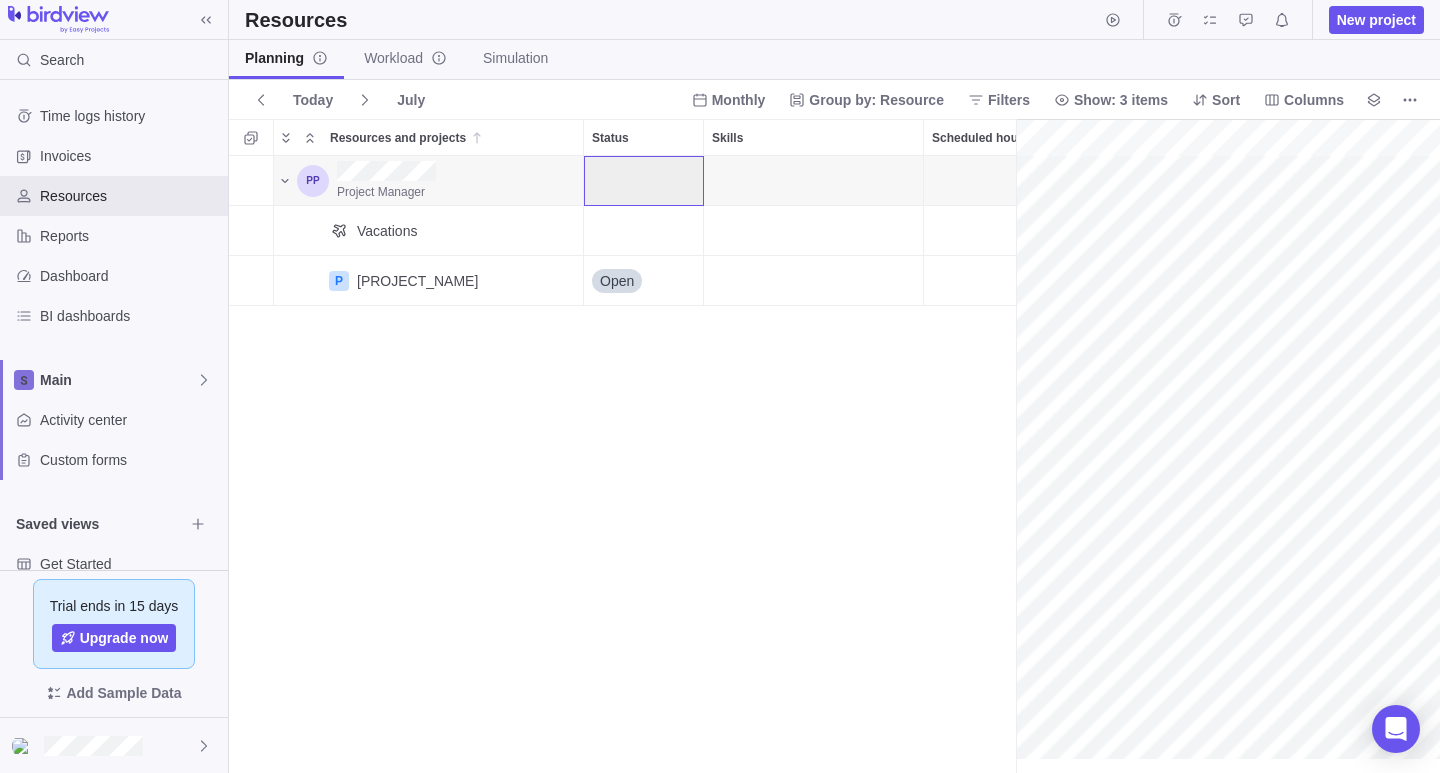 click at bounding box center [644, 181] 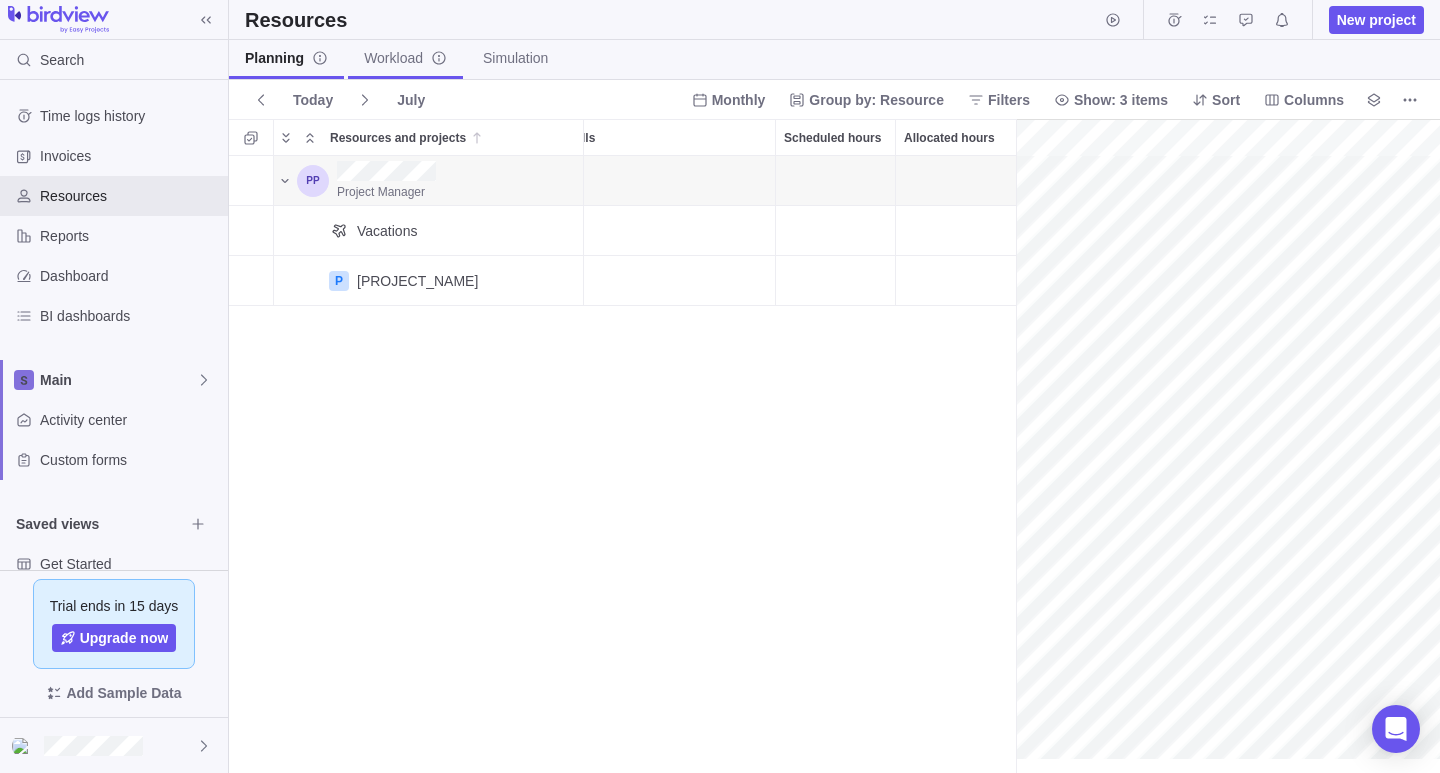 click on "Workload" at bounding box center (405, 58) 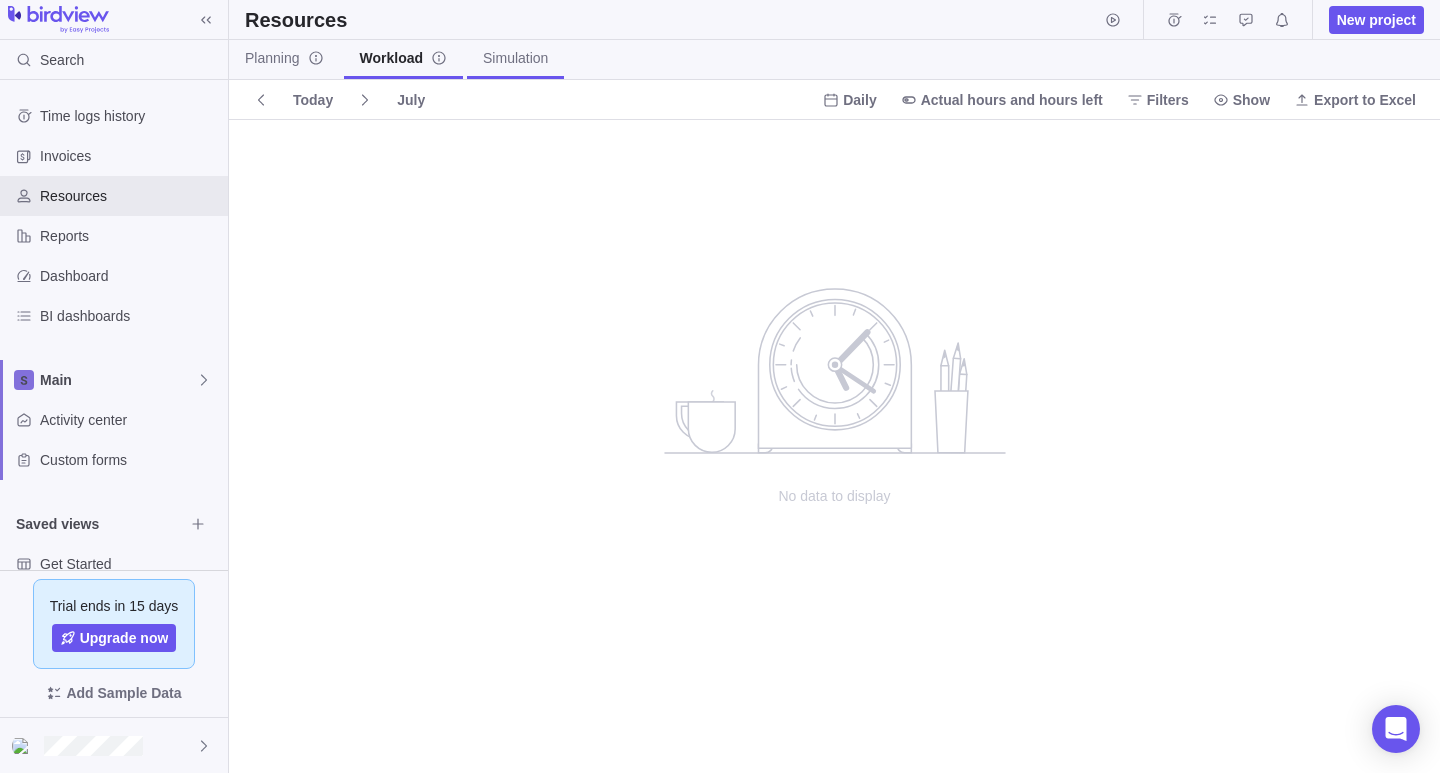 click on "Simulation" at bounding box center [515, 58] 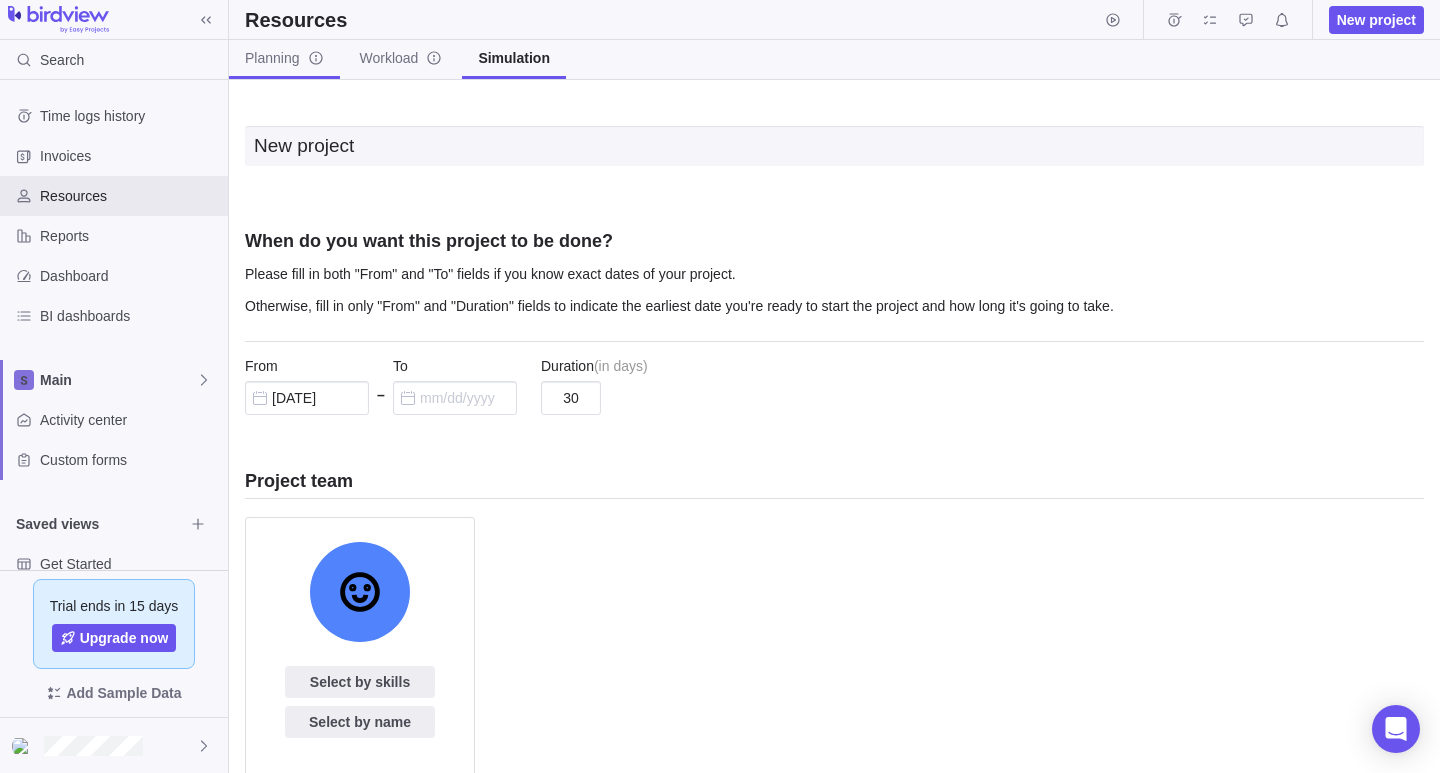 click on "Planning" at bounding box center [284, 58] 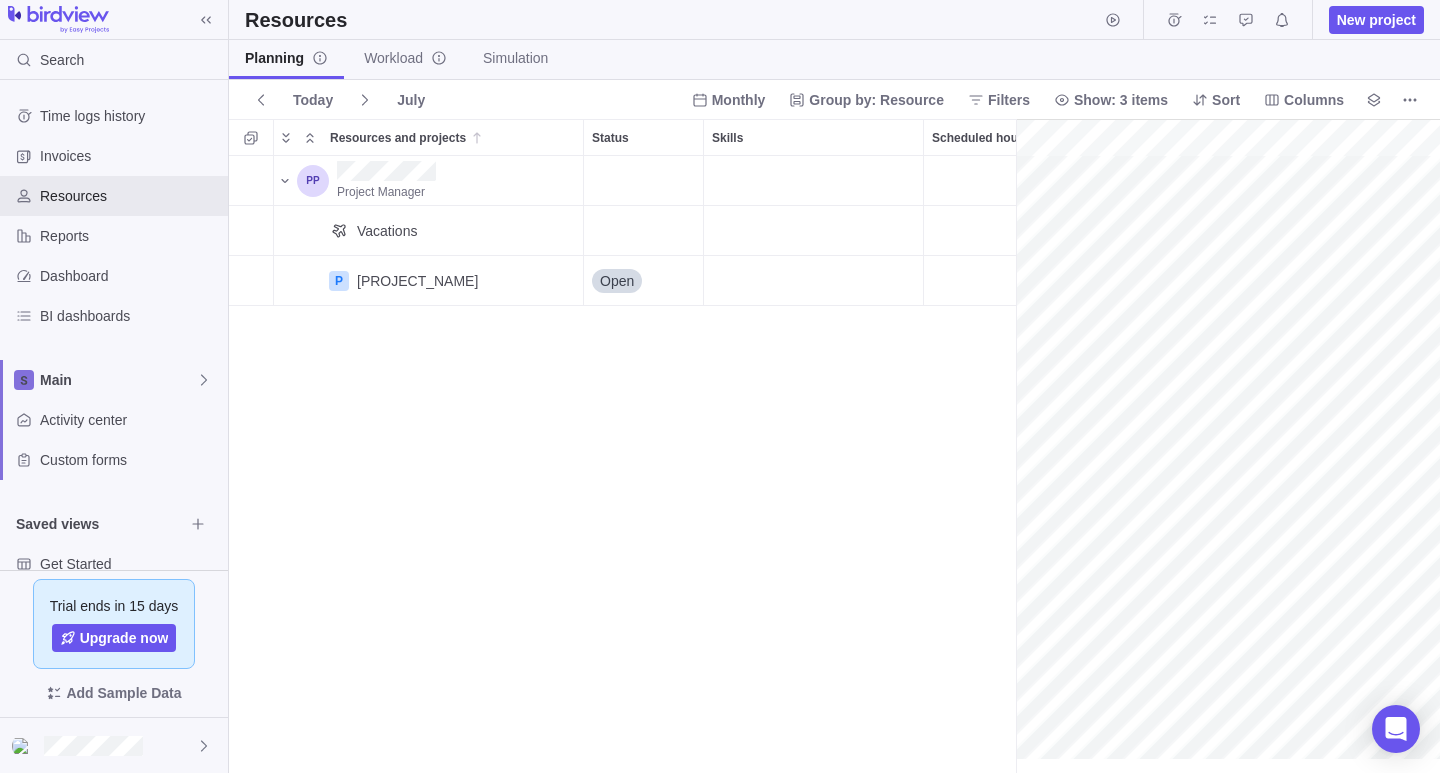 scroll, scrollTop: 16, scrollLeft: 16, axis: both 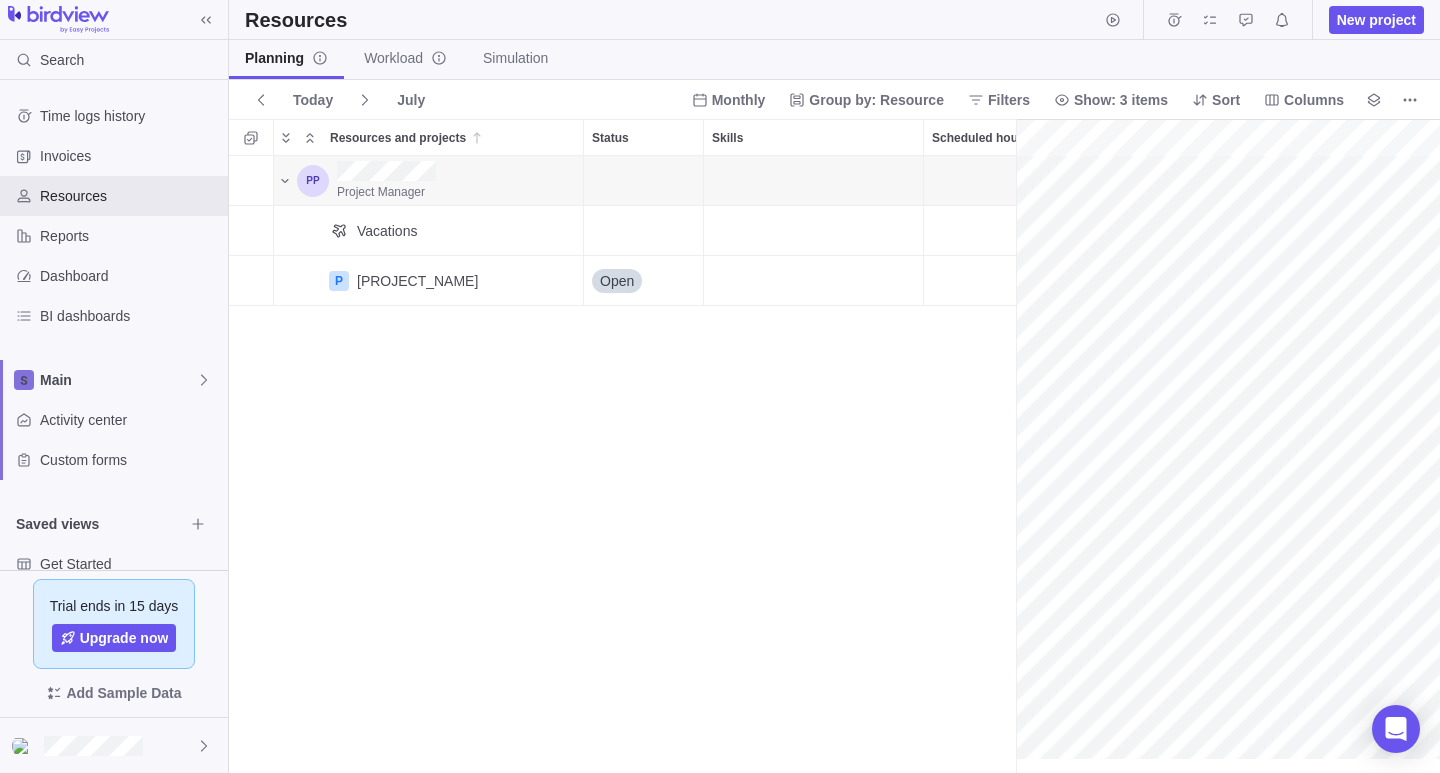 click on "Project Manager" at bounding box center (451, 180) 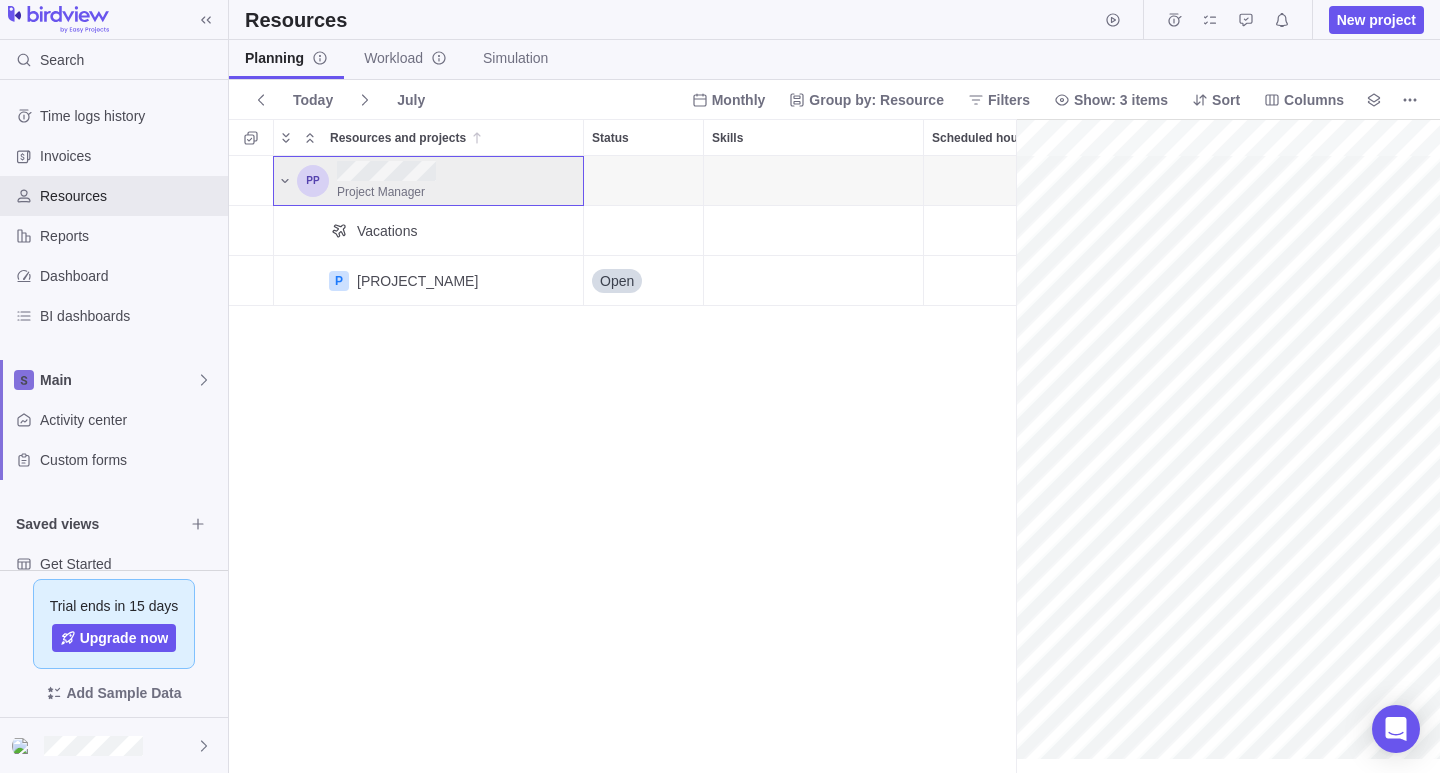 click at bounding box center [644, 181] 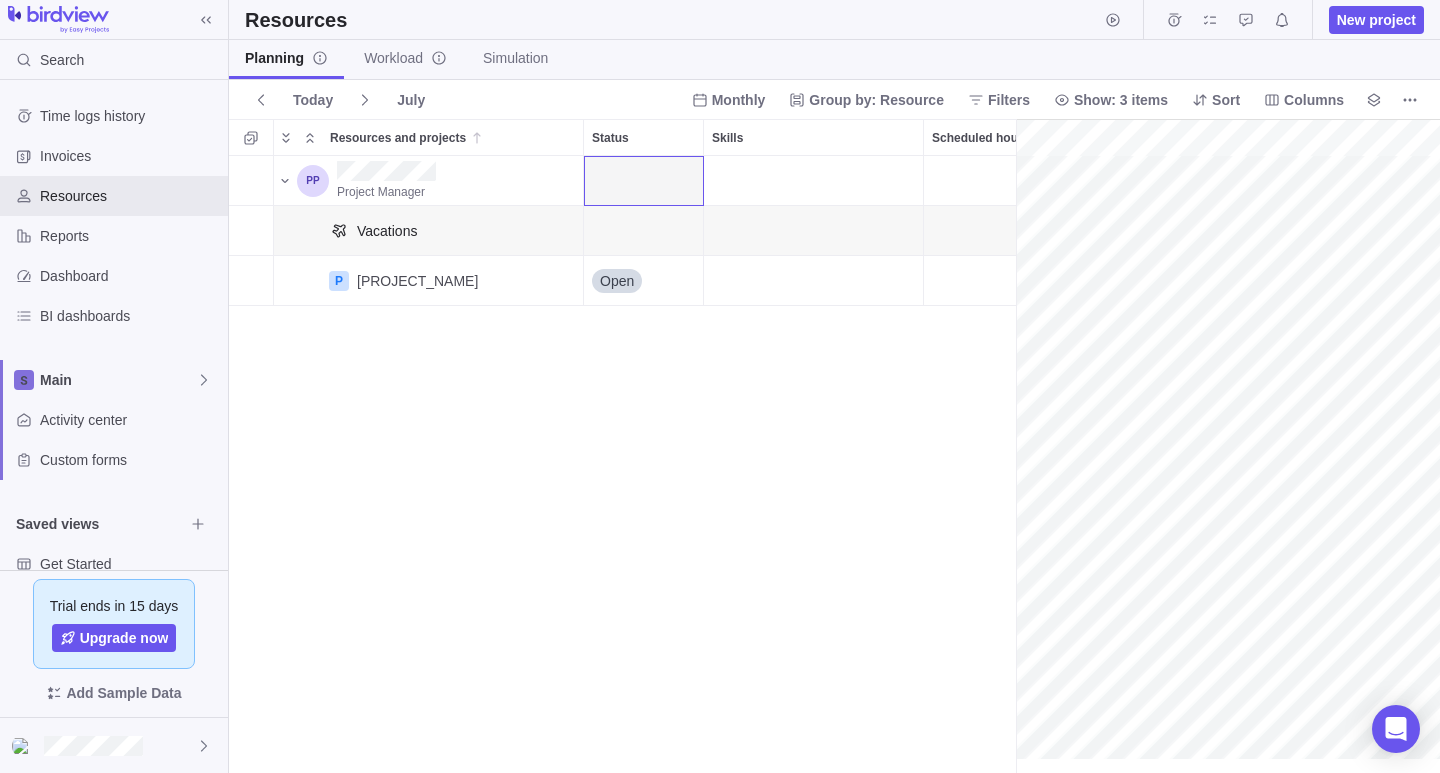 click at bounding box center (644, 231) 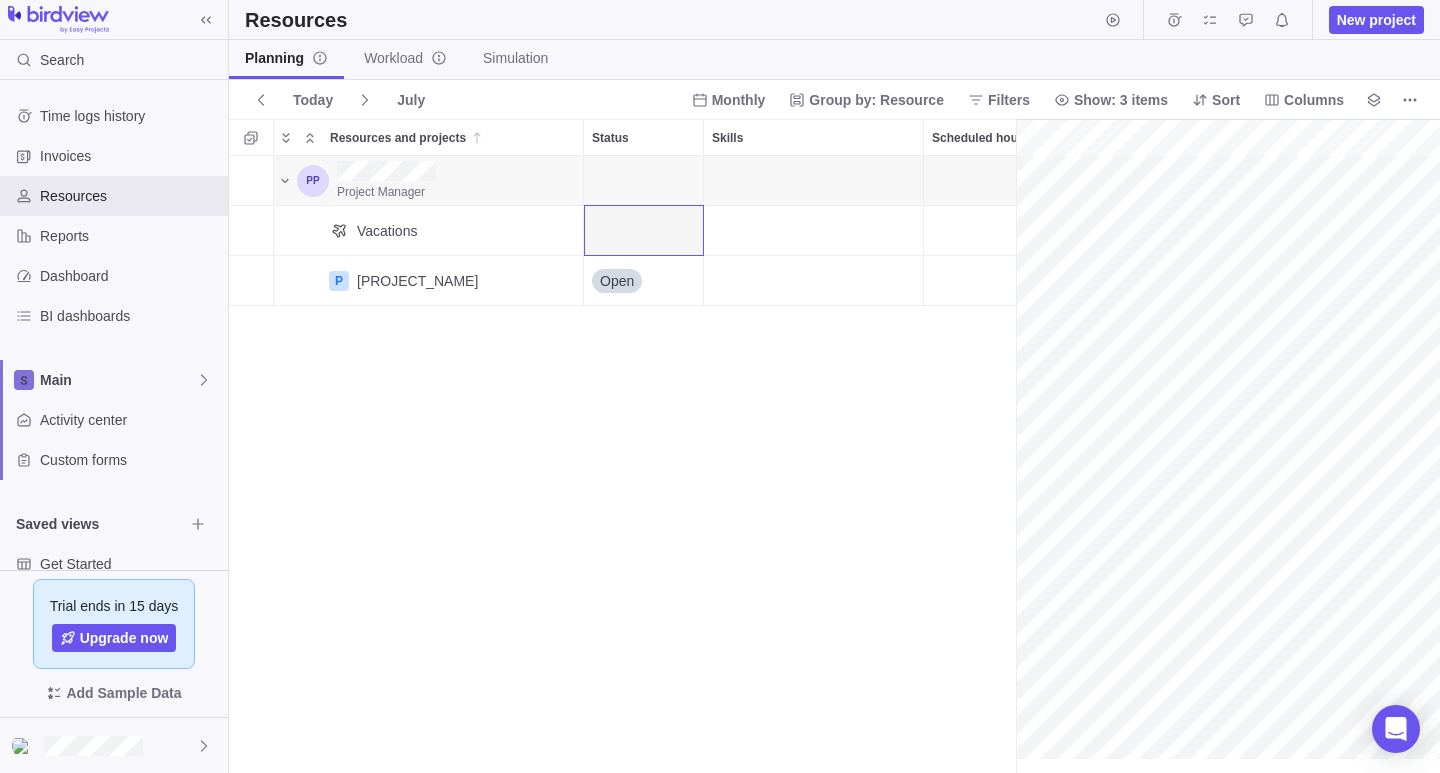 click at bounding box center (813, 180) 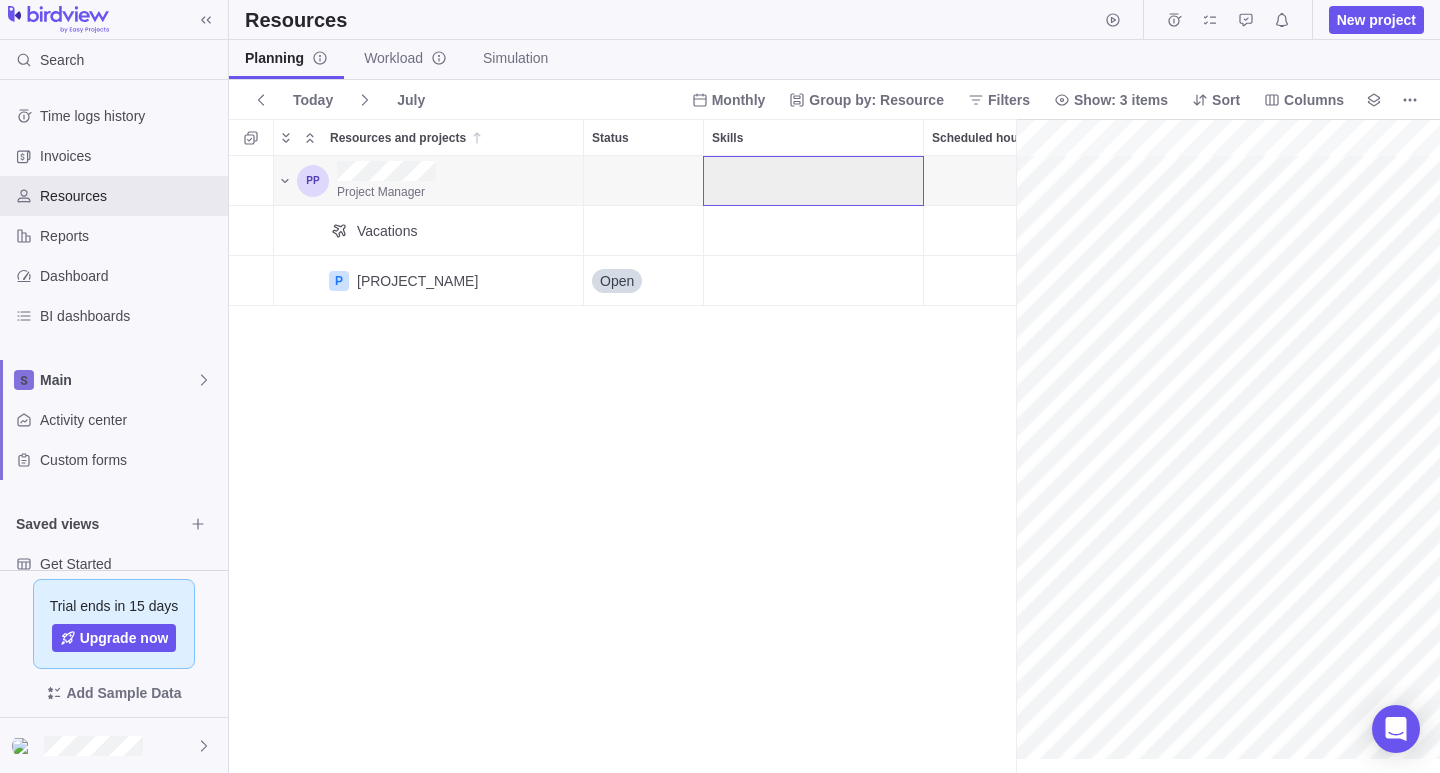 click at bounding box center (813, 180) 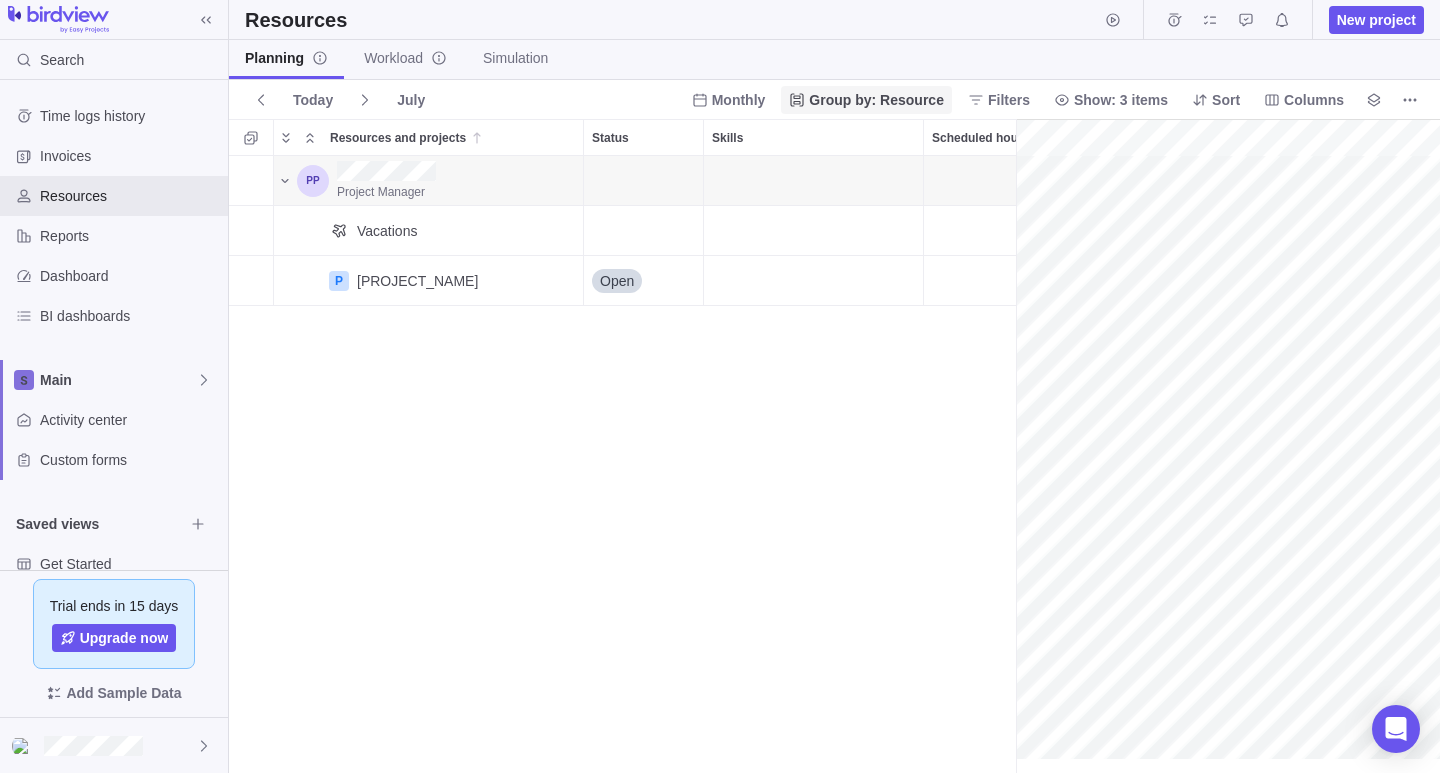 click at bounding box center [797, 100] 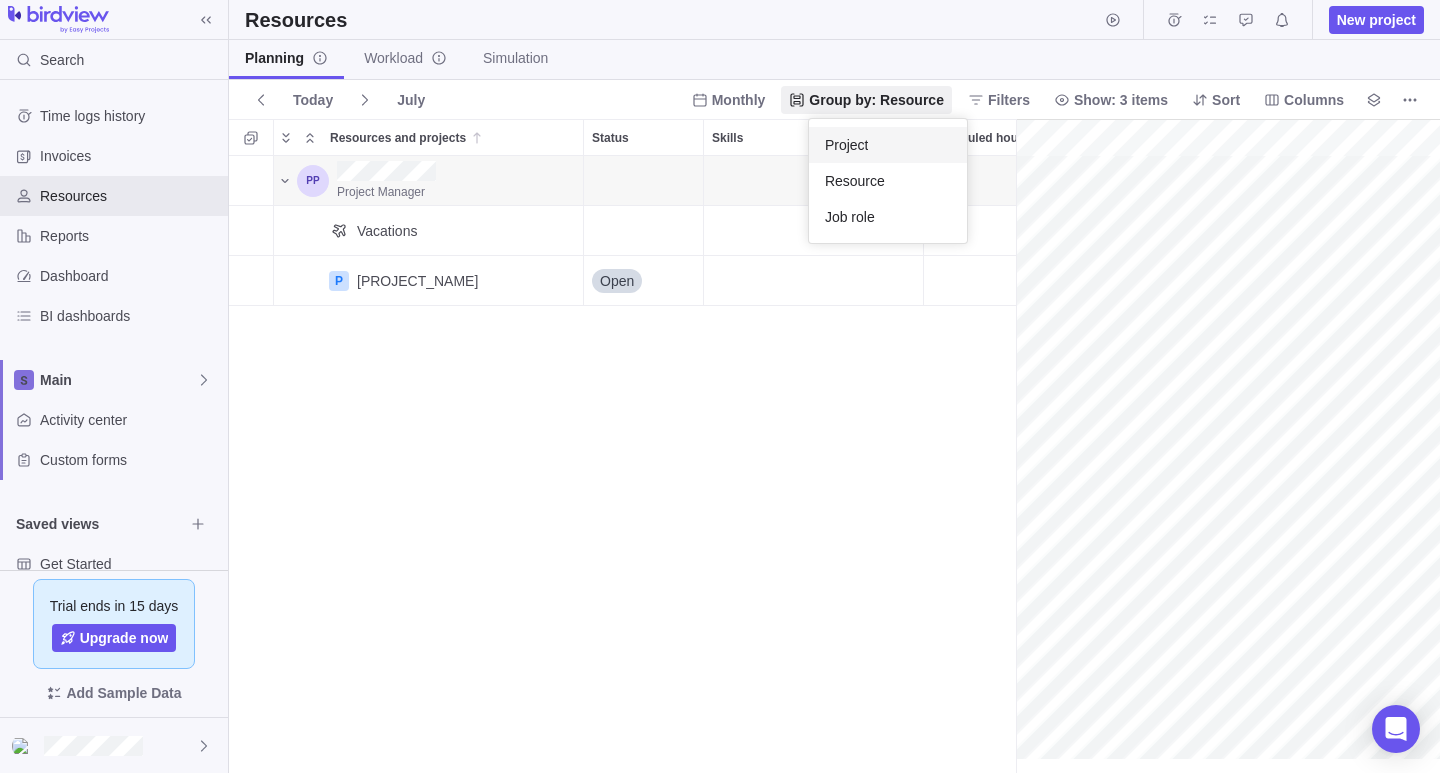 click on "Project" at bounding box center (847, 145) 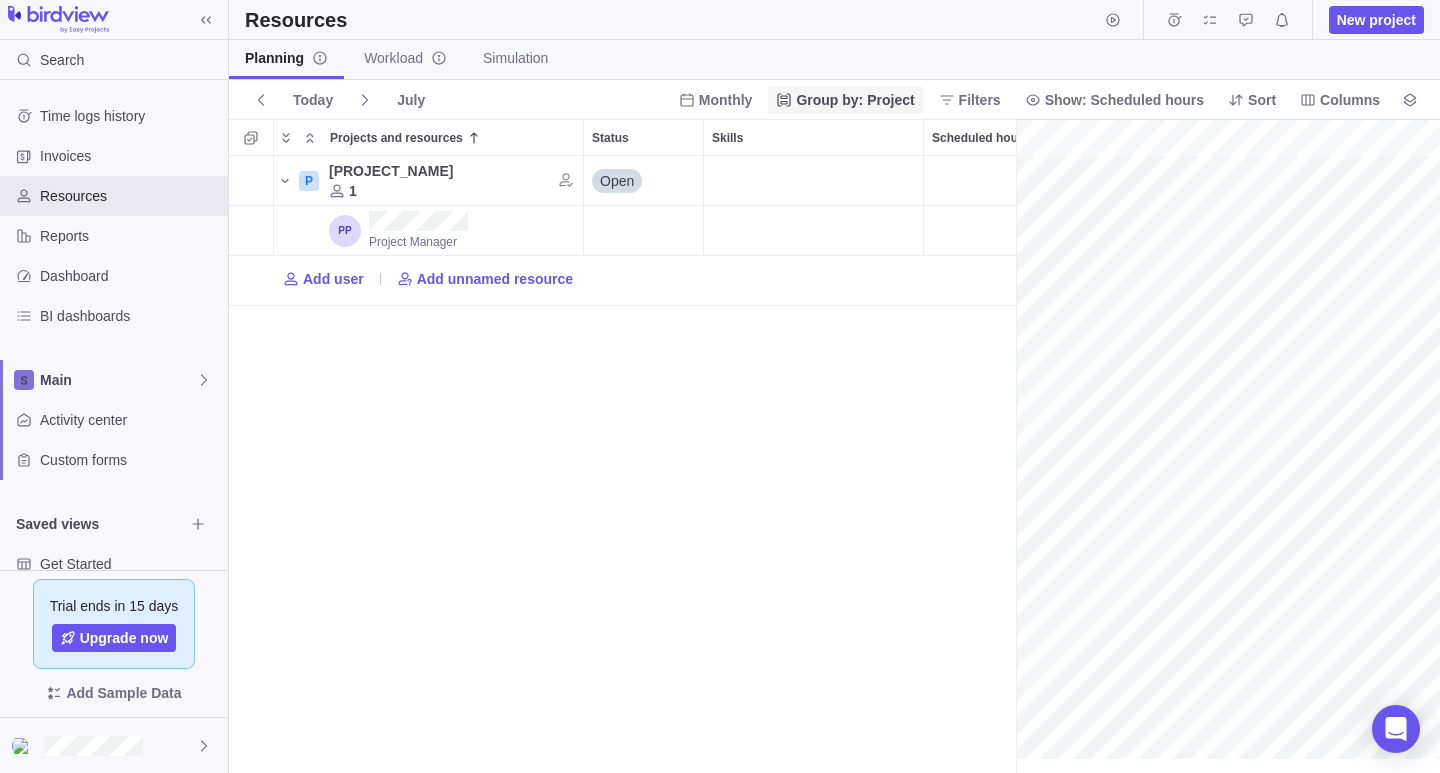 scroll, scrollTop: 16, scrollLeft: 16, axis: both 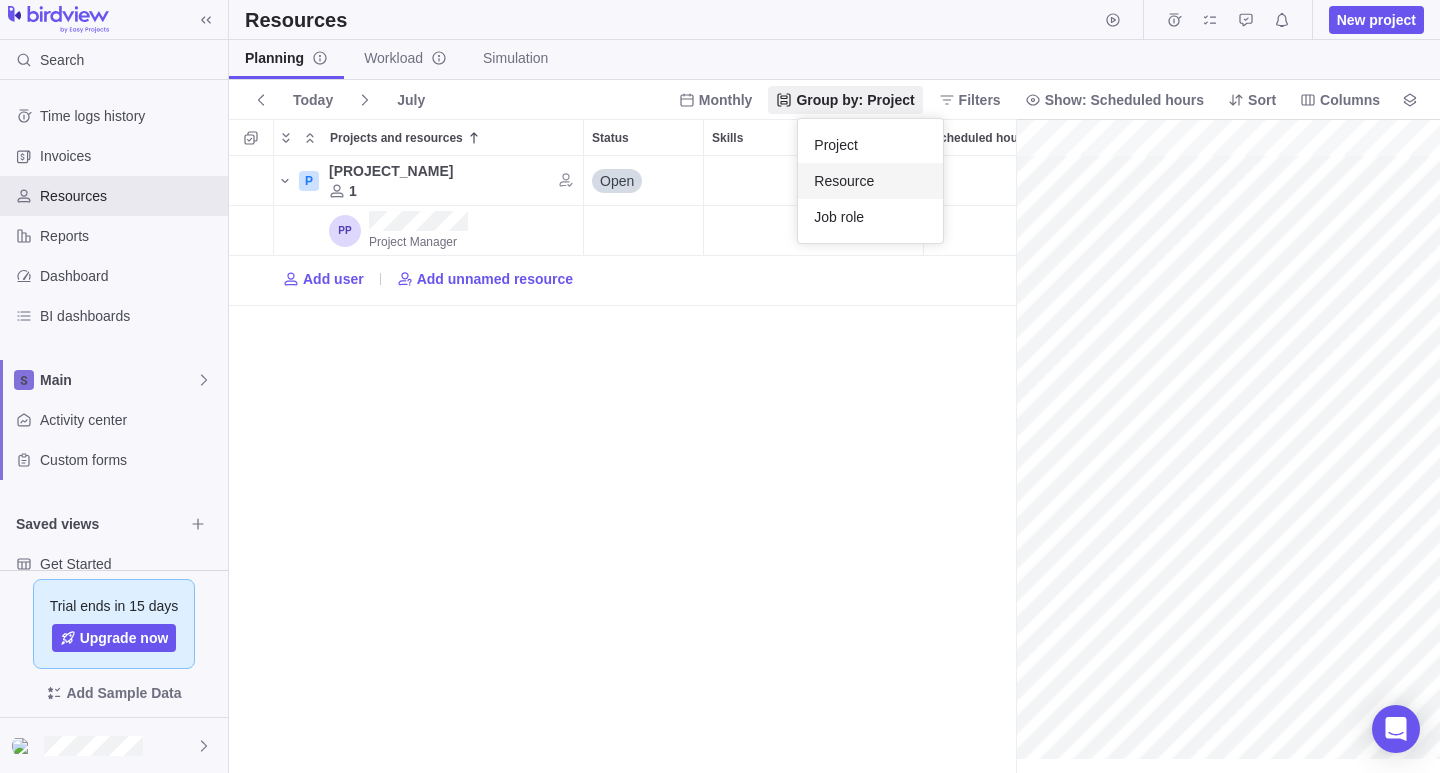 click on "Resource" at bounding box center [870, 181] 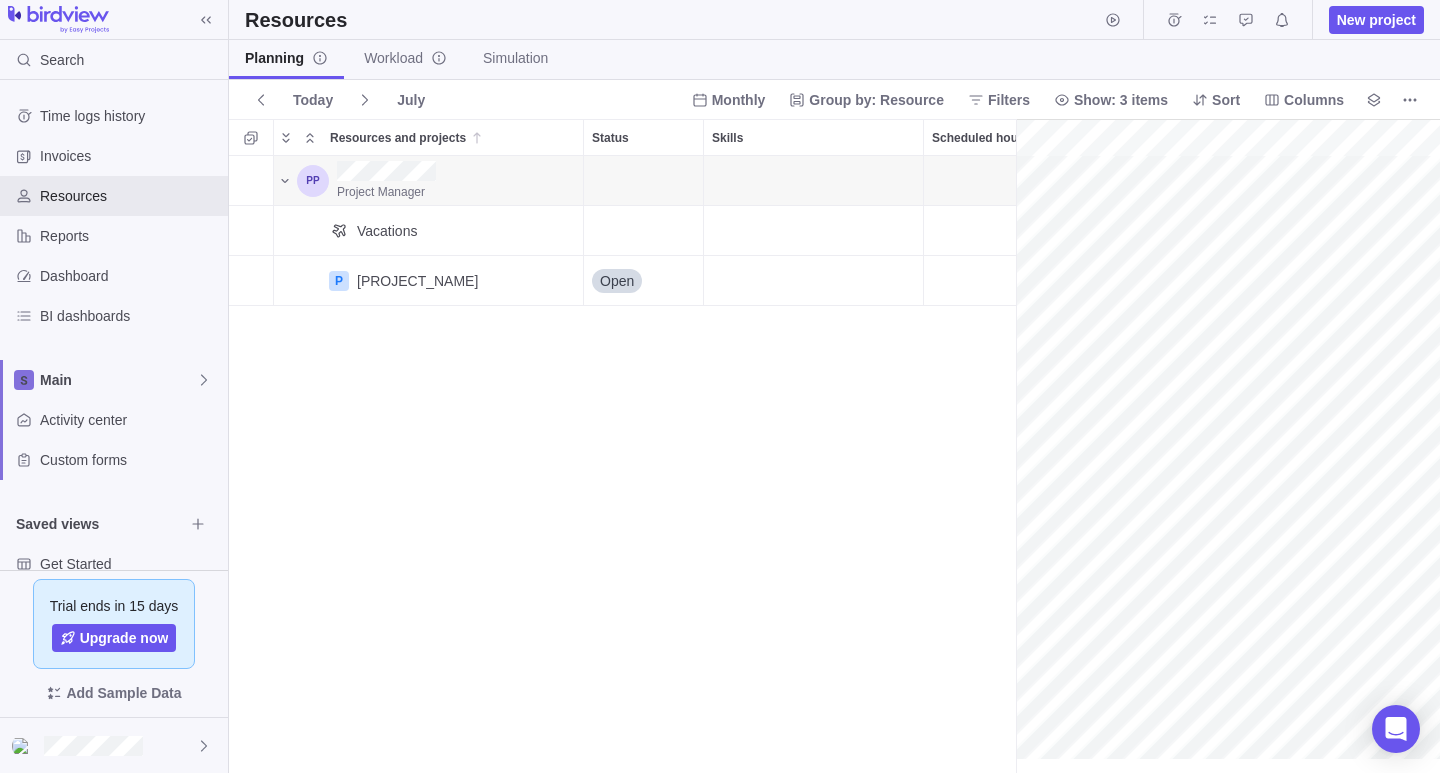 scroll, scrollTop: 16, scrollLeft: 16, axis: both 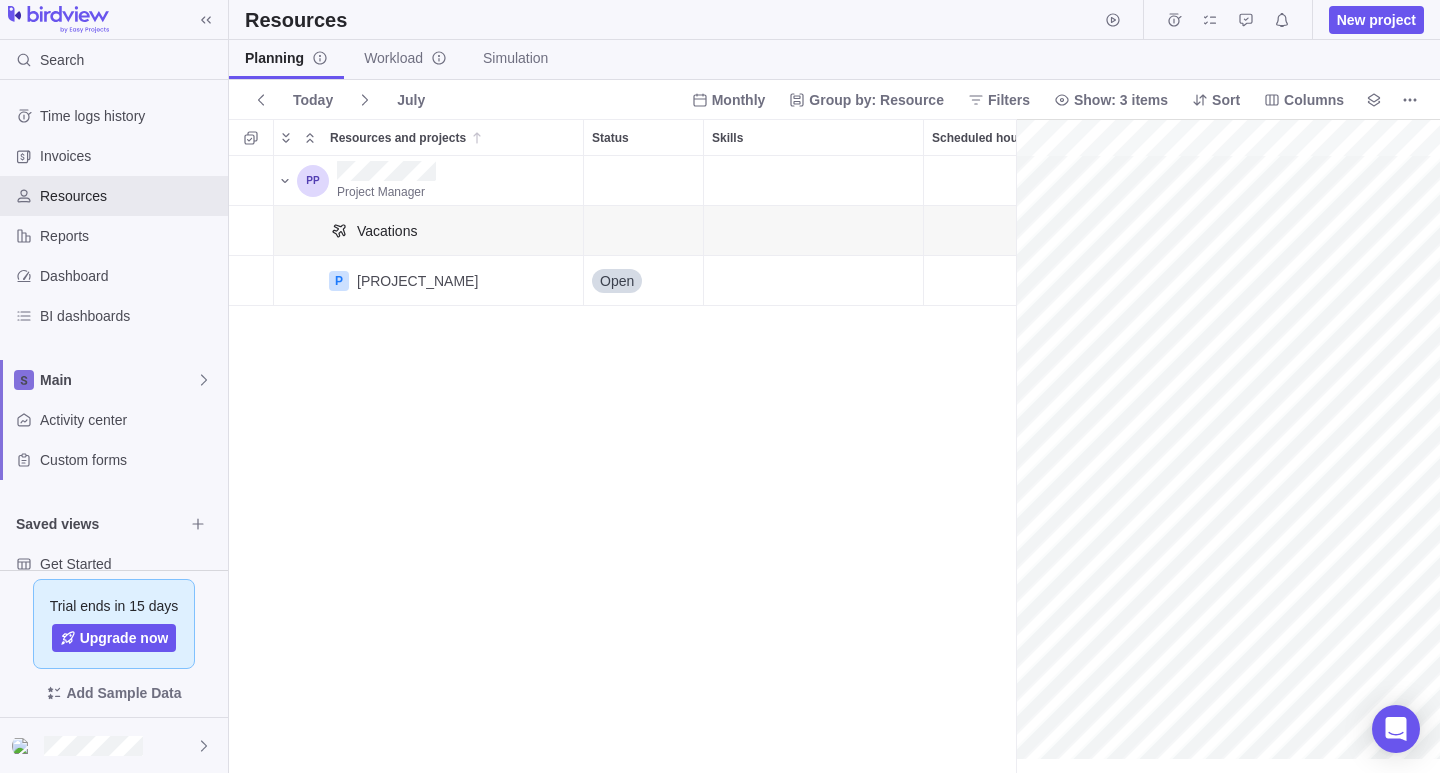 click on "Vacations" at bounding box center [461, 230] 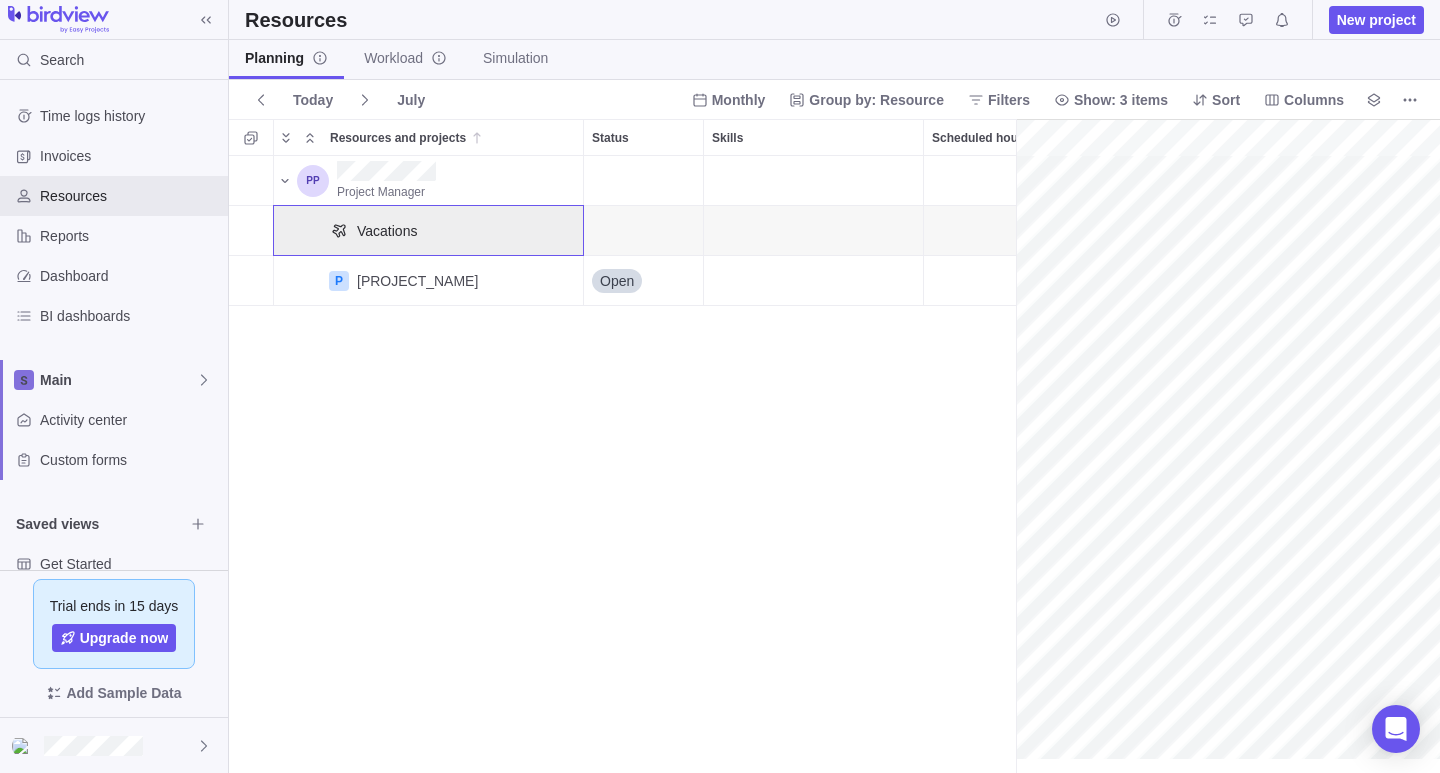 click on "Vacations" at bounding box center [461, 230] 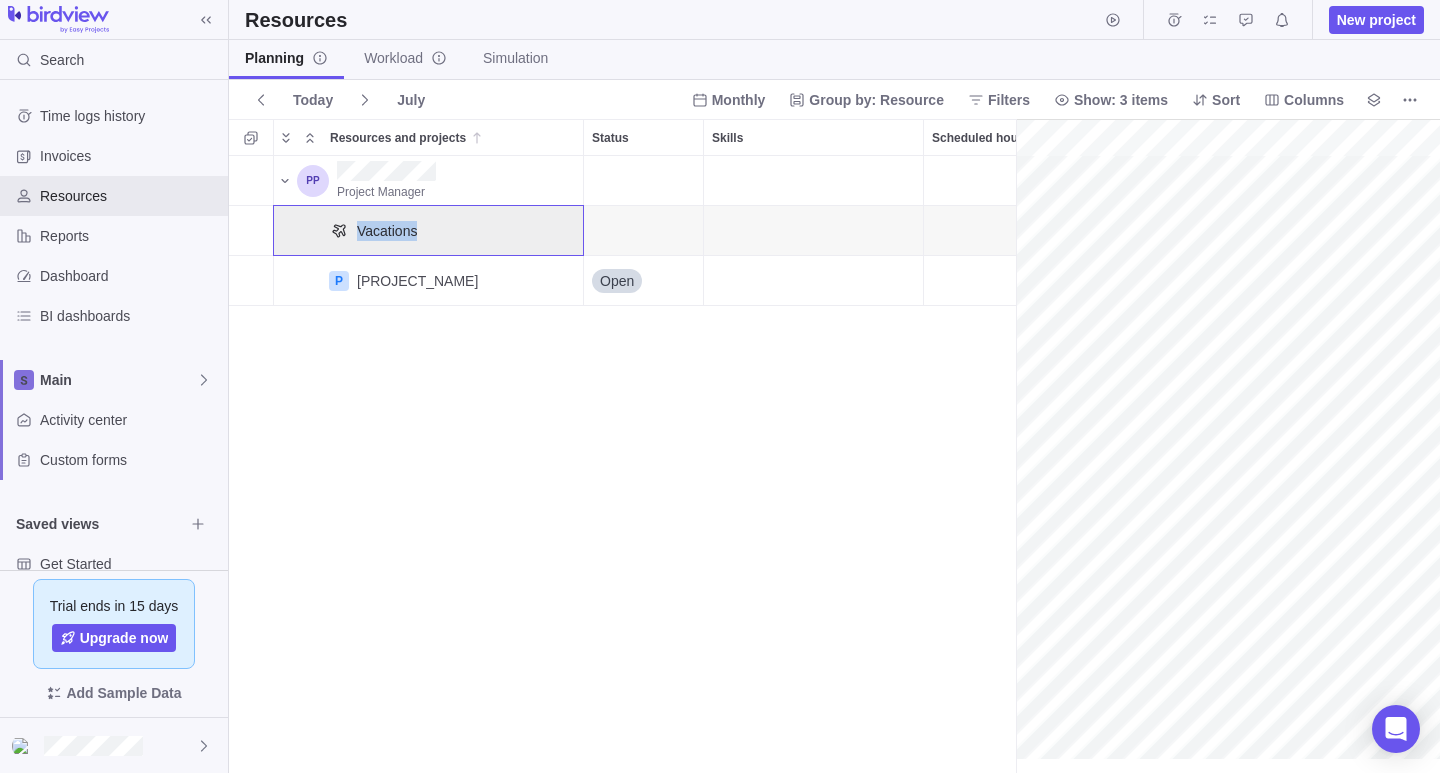 click on "Vacations" at bounding box center [461, 230] 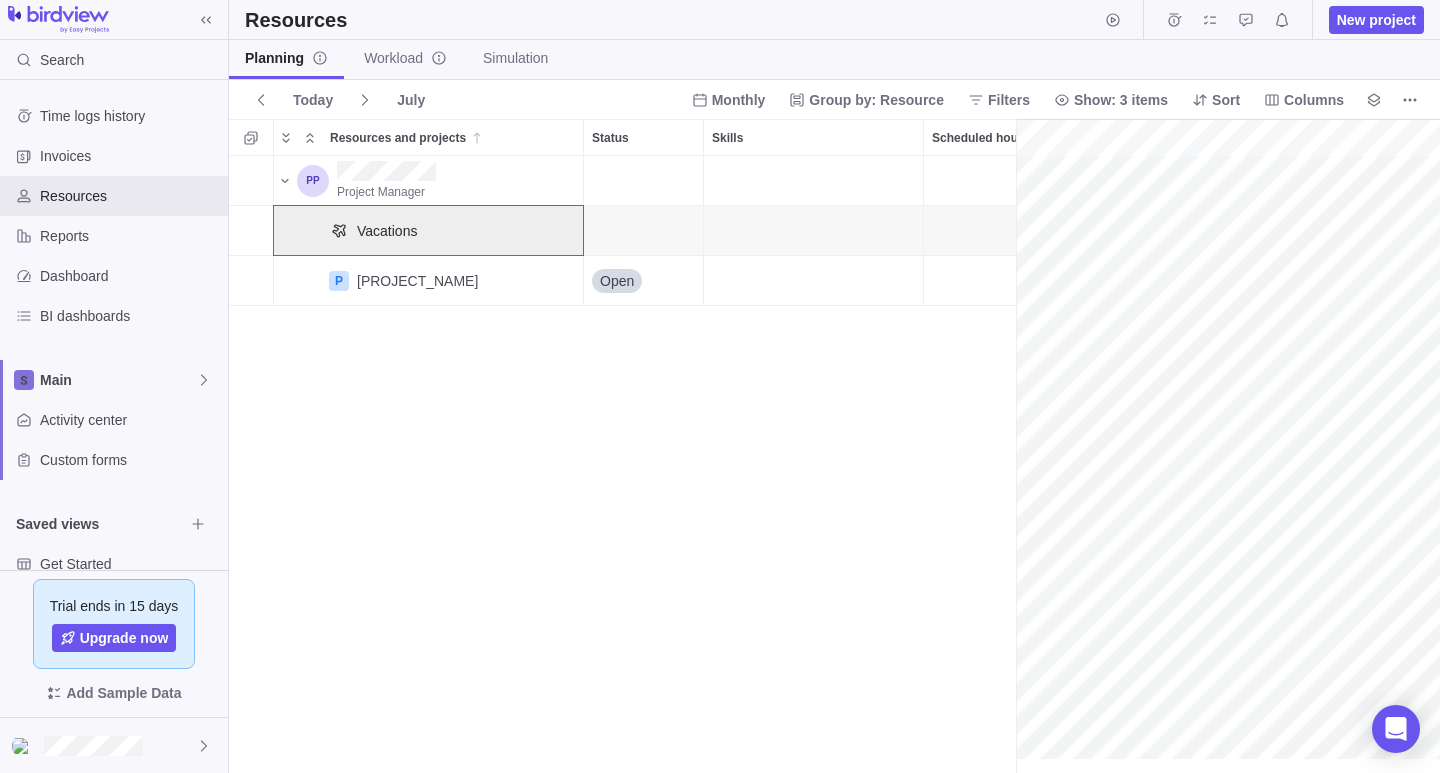 click on "Vacations" at bounding box center [461, 230] 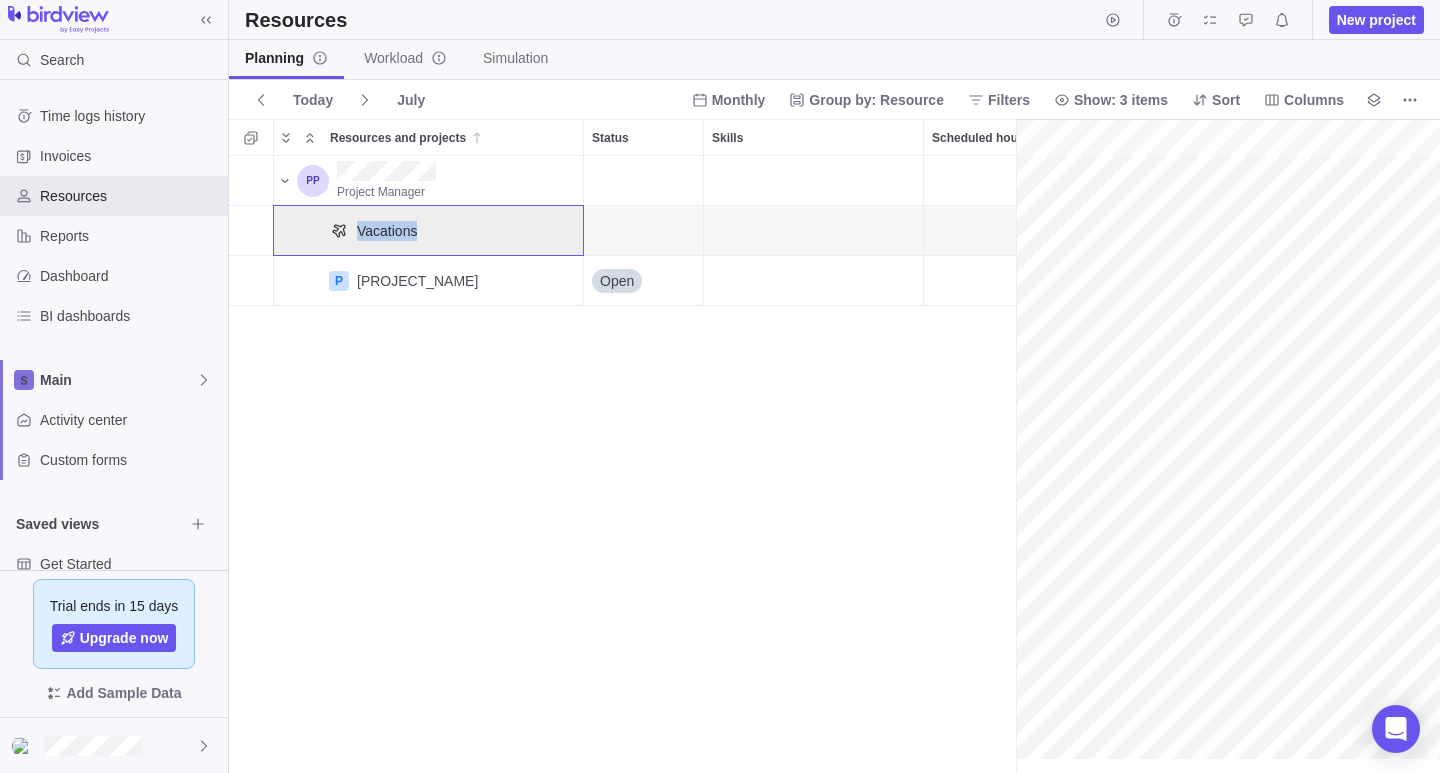 click on "Vacations" at bounding box center [461, 230] 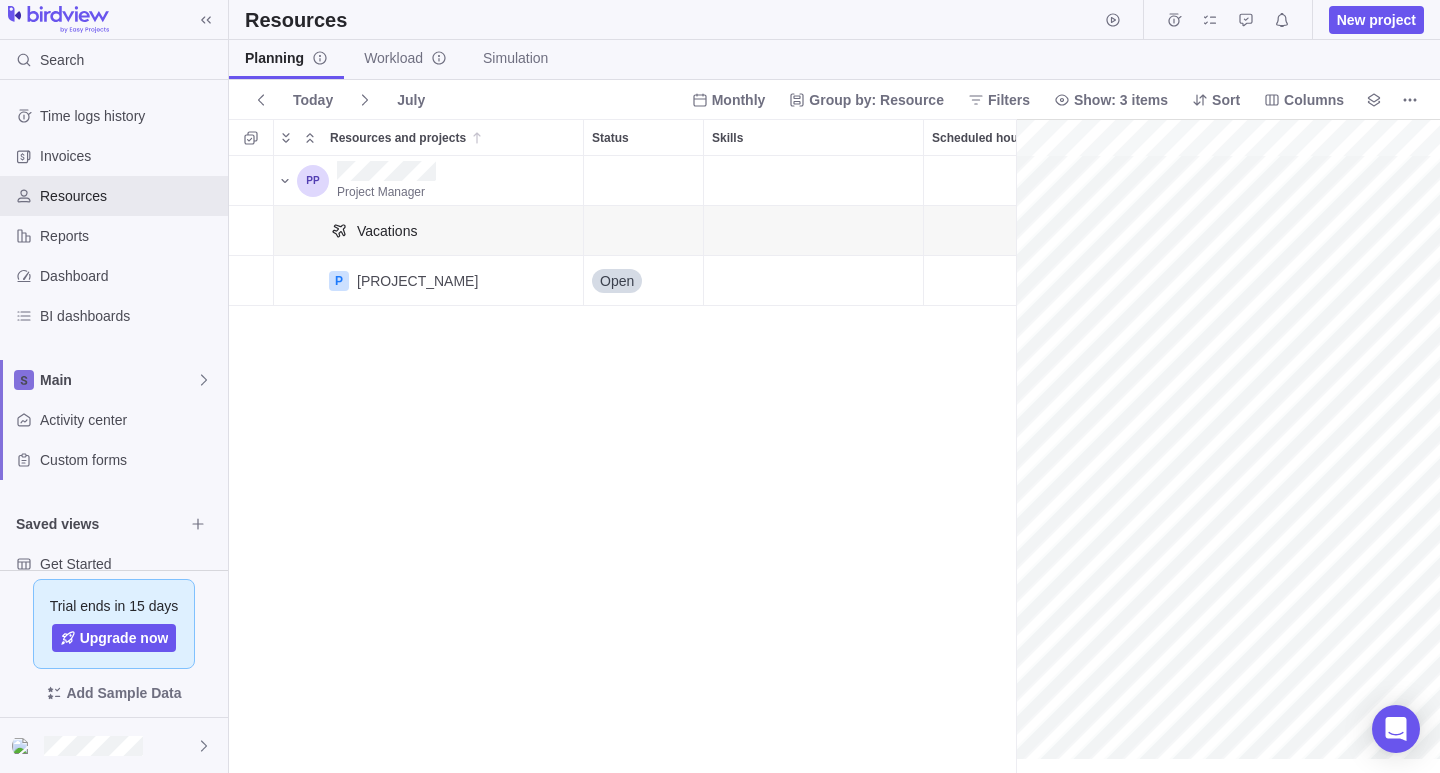 click on "Planning Workload Simulation" at bounding box center [396, 59] 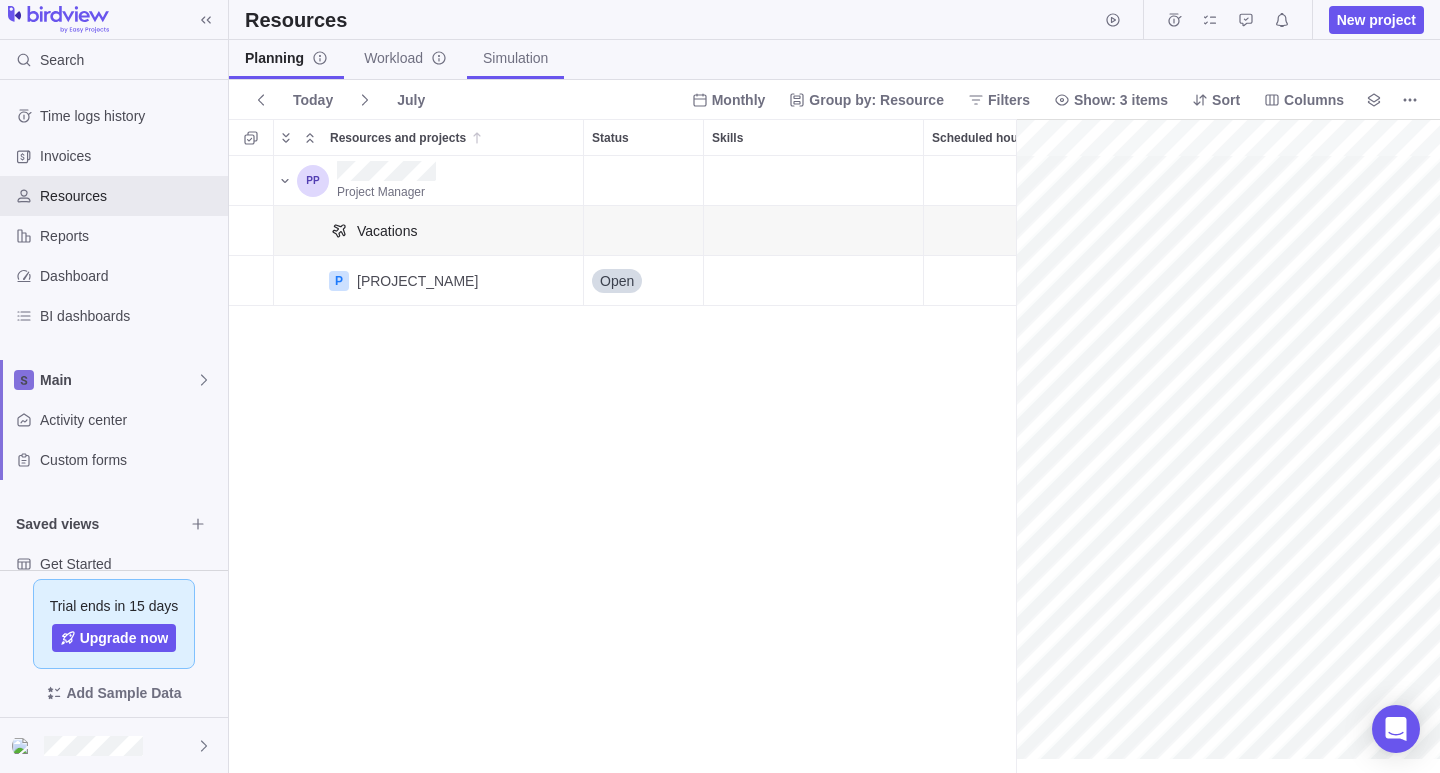 click on "Simulation" at bounding box center (515, 58) 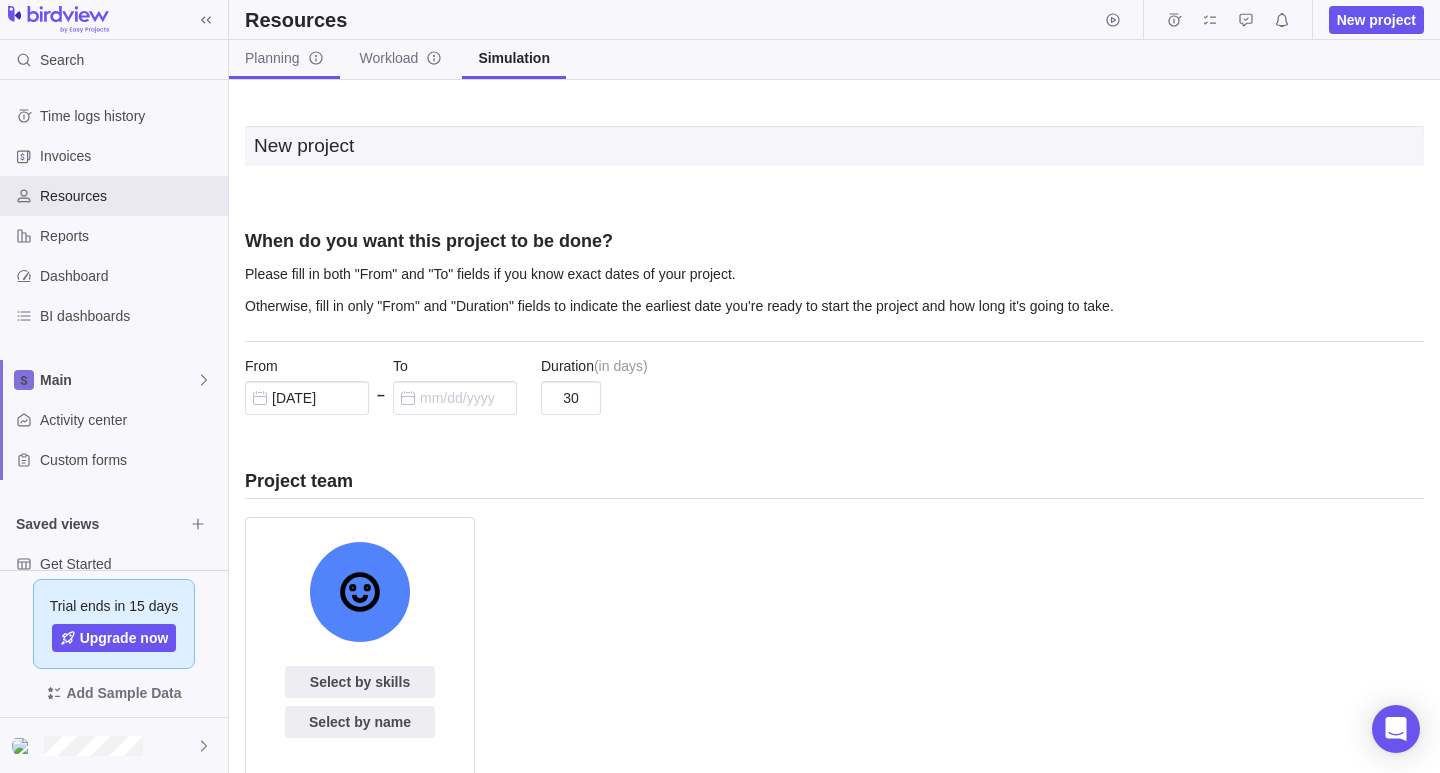 click on "Planning" at bounding box center [284, 58] 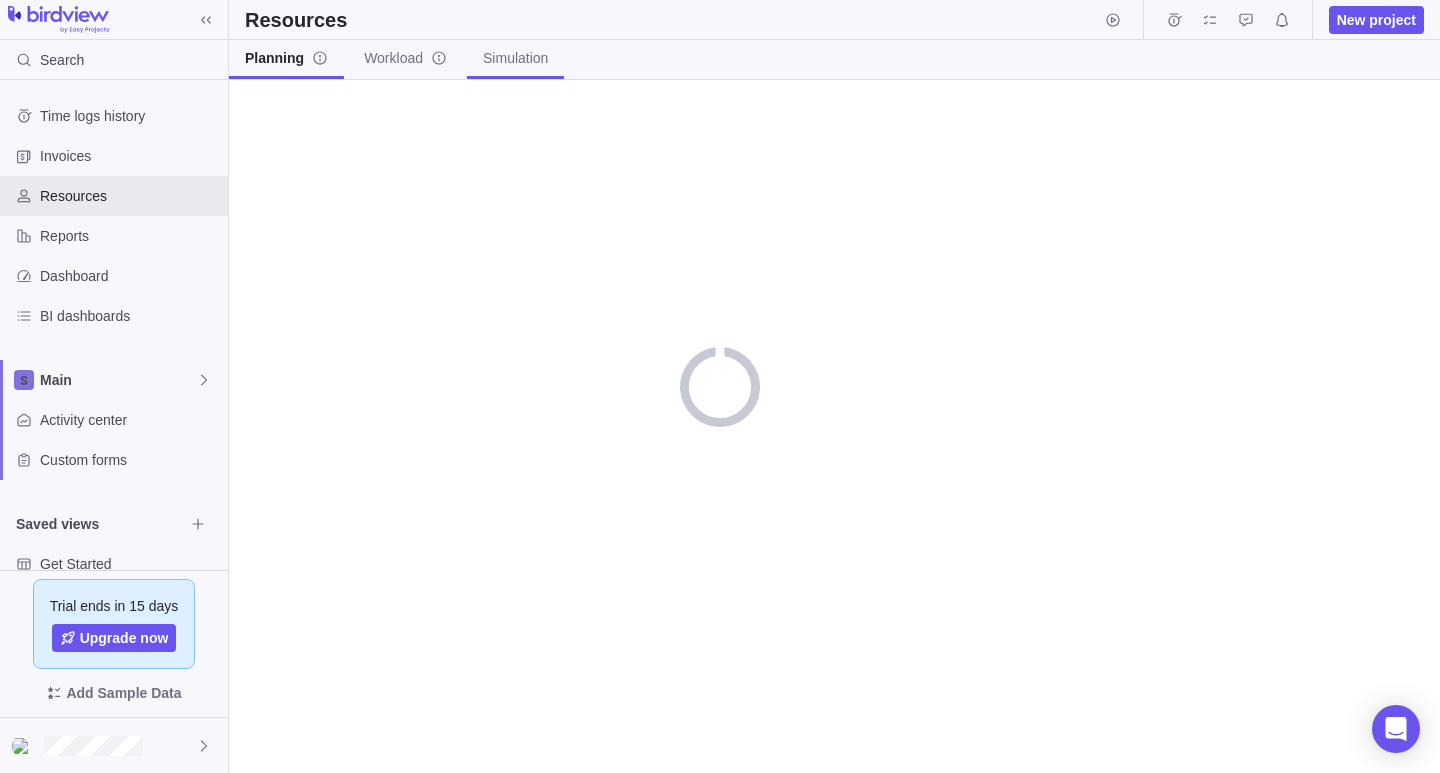 click on "Simulation" at bounding box center [515, 59] 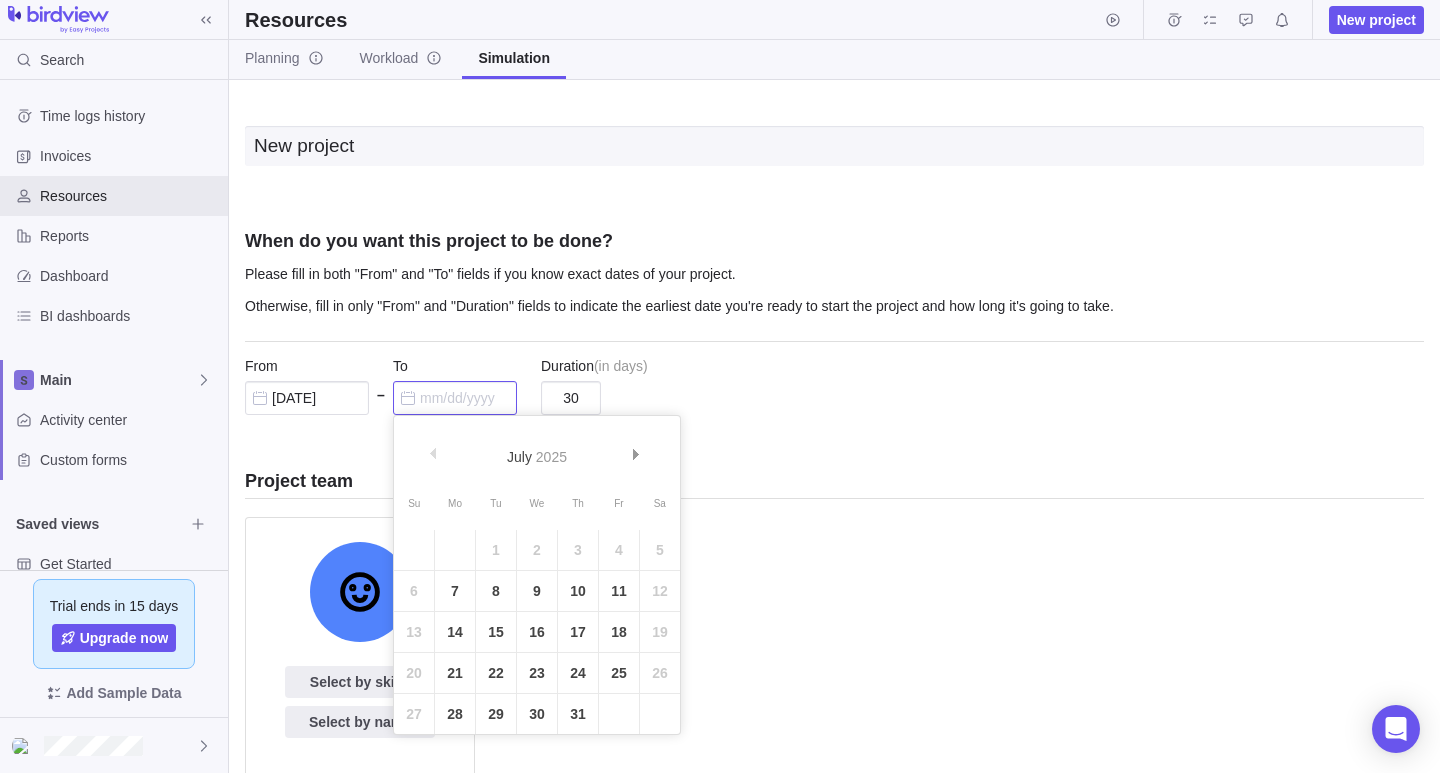 click at bounding box center (455, 398) 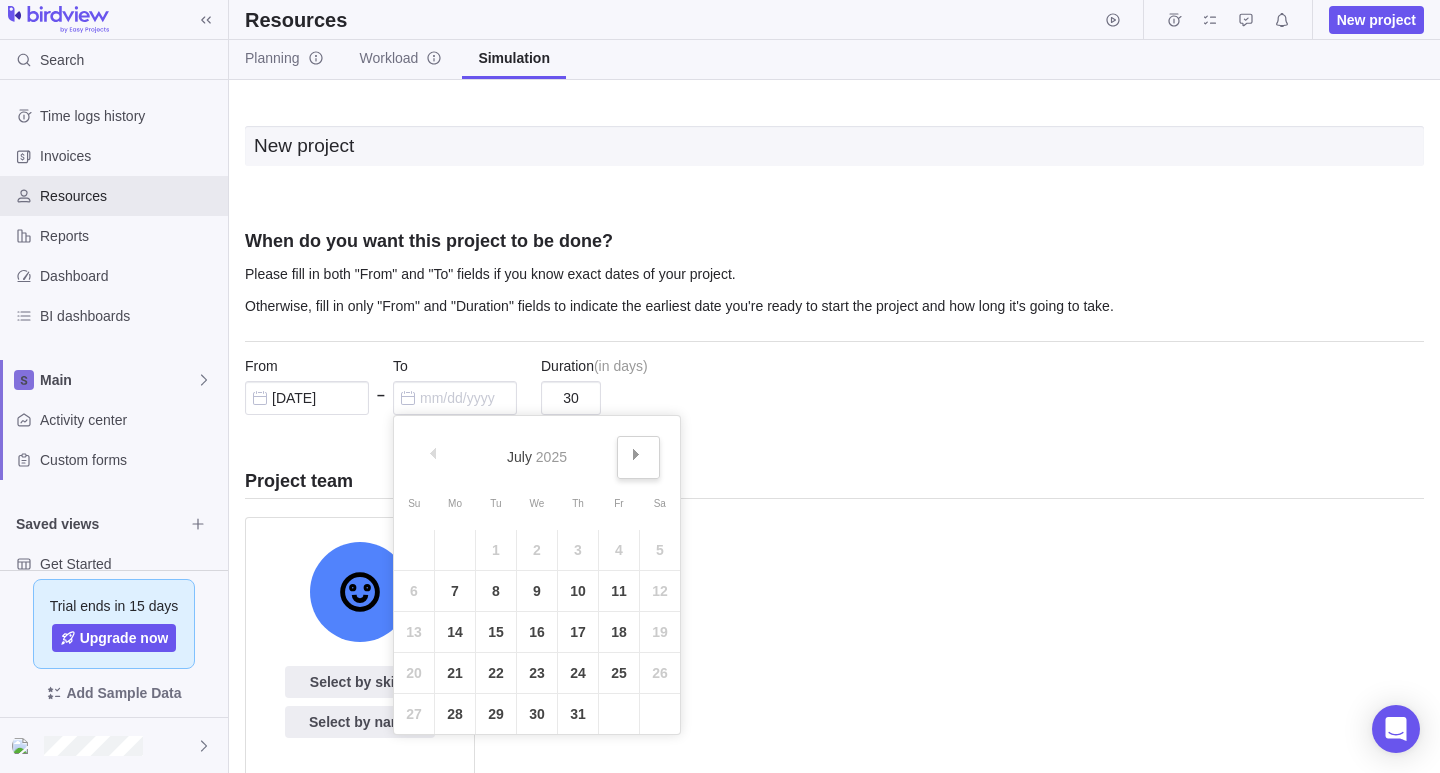 click on "Next" at bounding box center [636, 454] 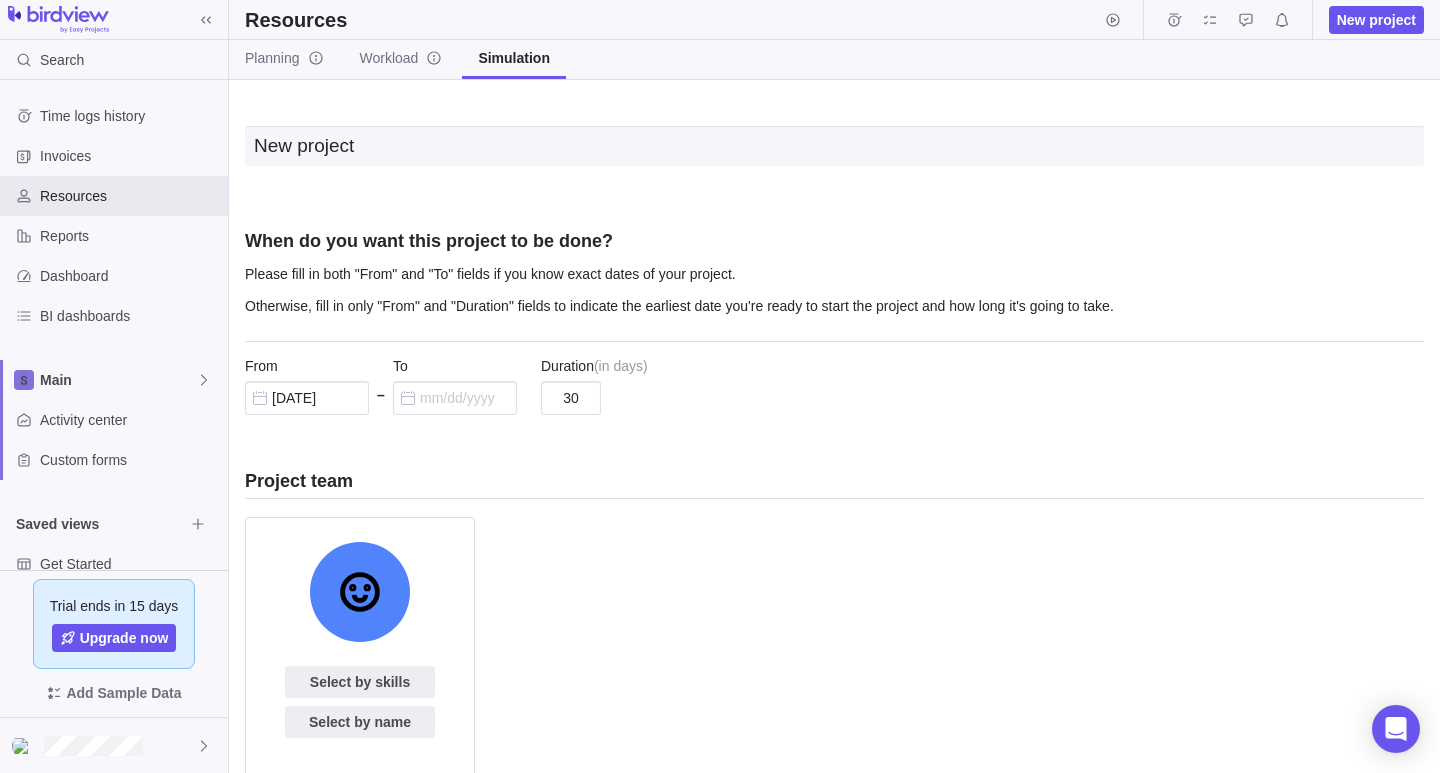 click on "Project team" at bounding box center (834, 481) 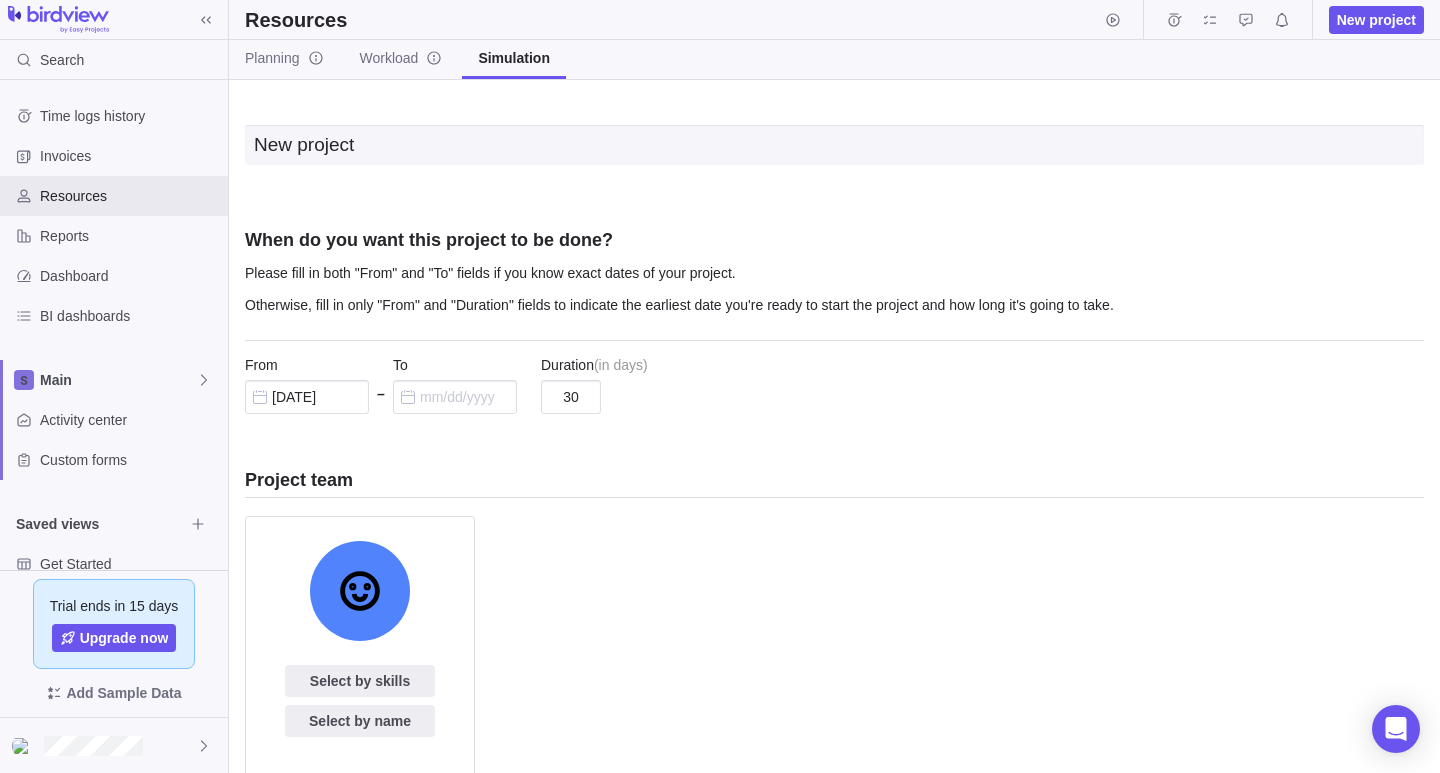 scroll, scrollTop: 0, scrollLeft: 0, axis: both 